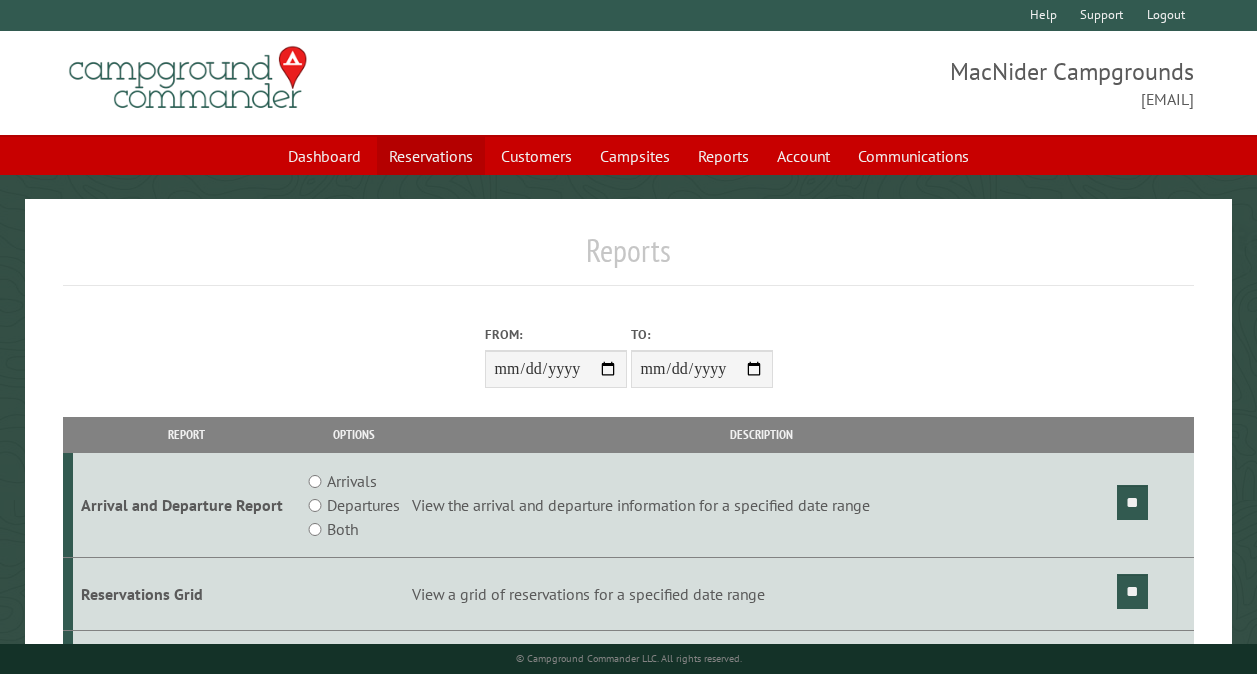 scroll, scrollTop: 0, scrollLeft: 0, axis: both 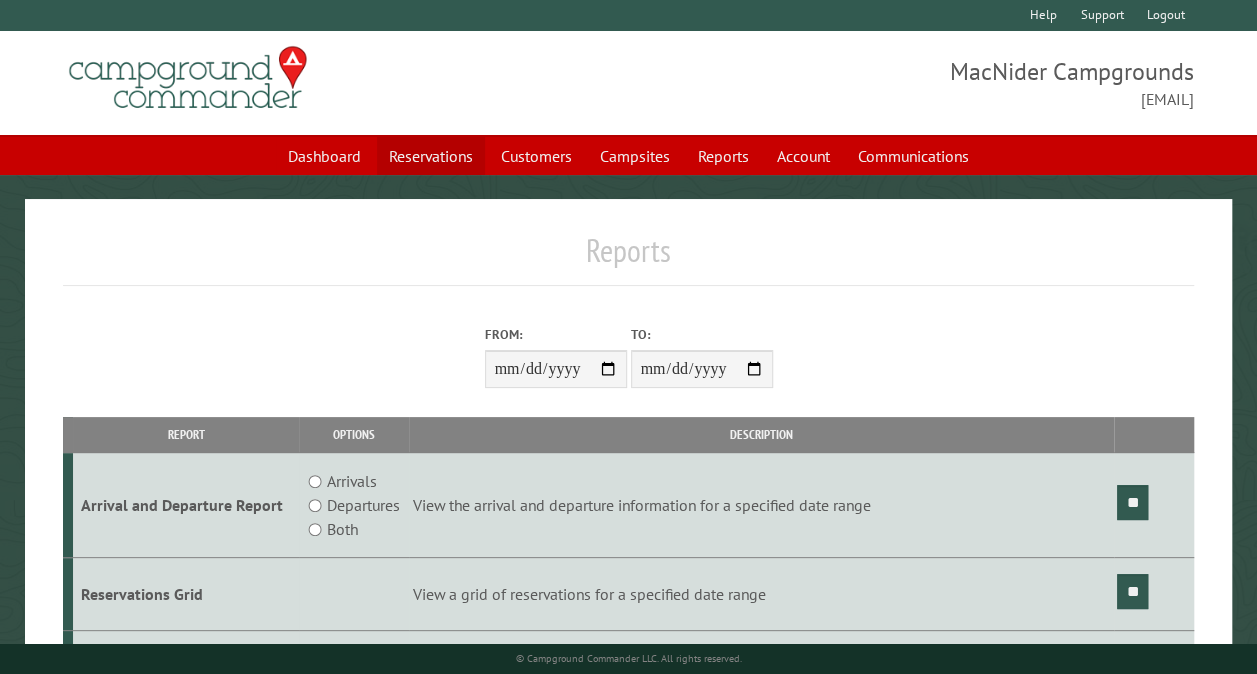 click on "Reservations" at bounding box center [431, 156] 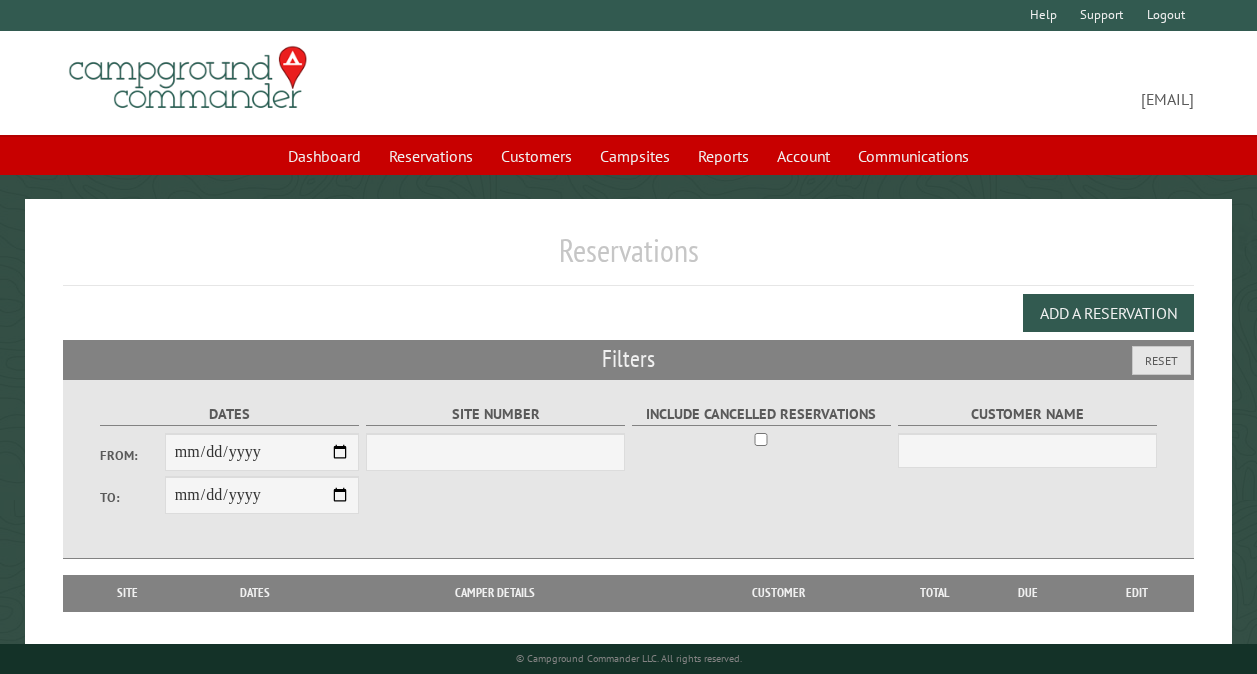 scroll, scrollTop: 0, scrollLeft: 0, axis: both 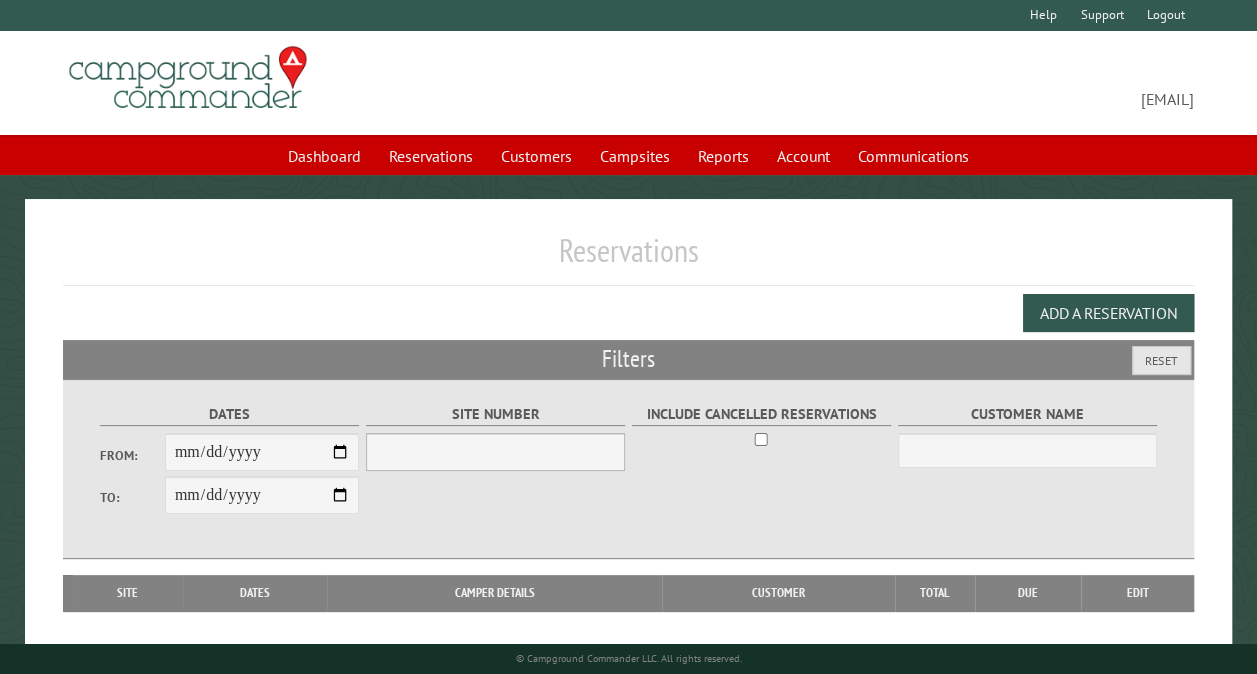click on "Site Number" at bounding box center [495, 452] 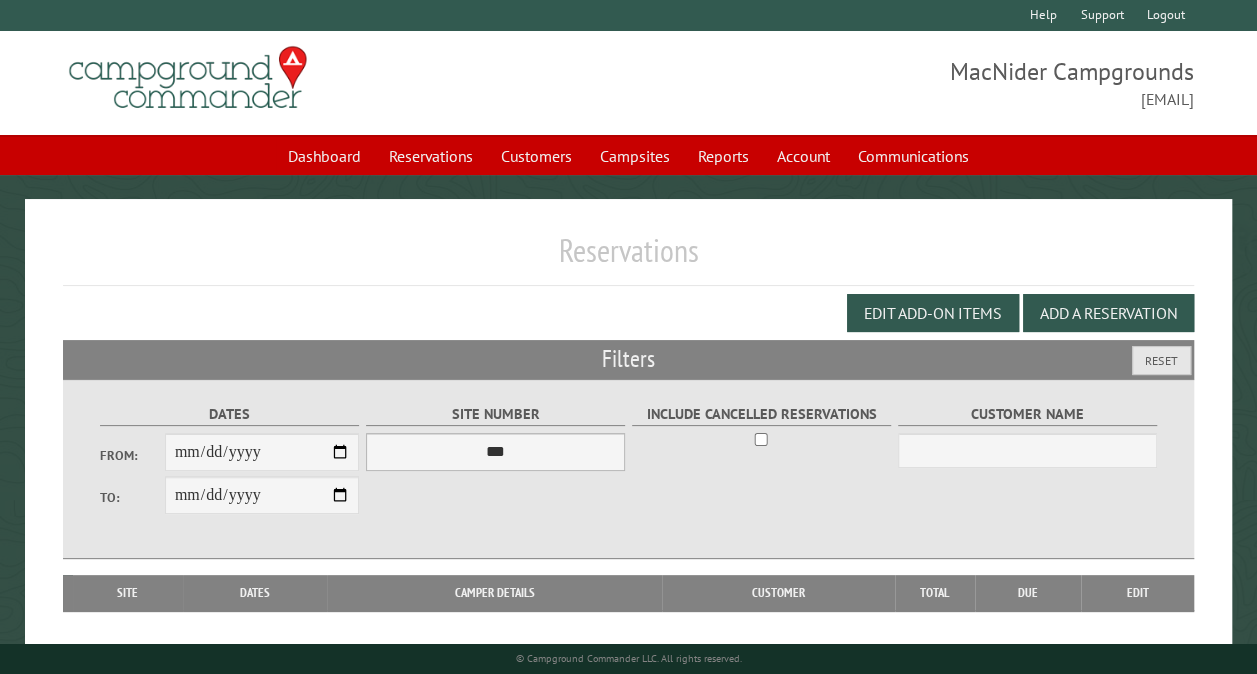 select on "***" 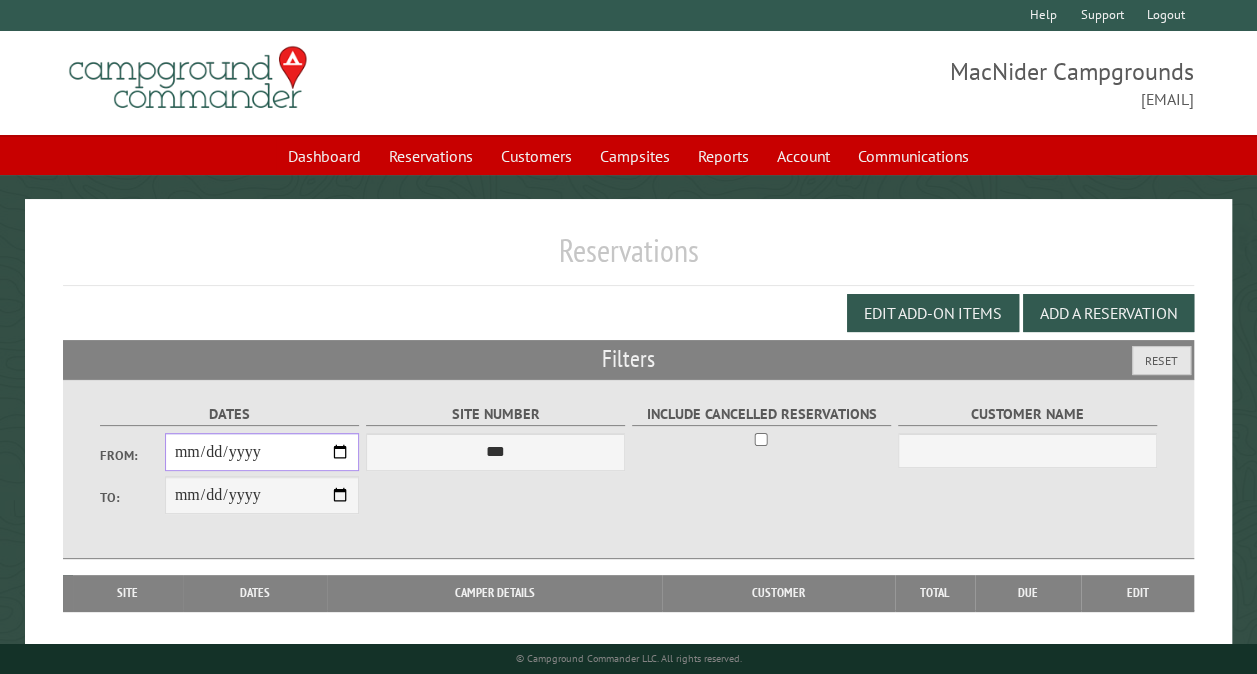 click on "From:" at bounding box center (262, 452) 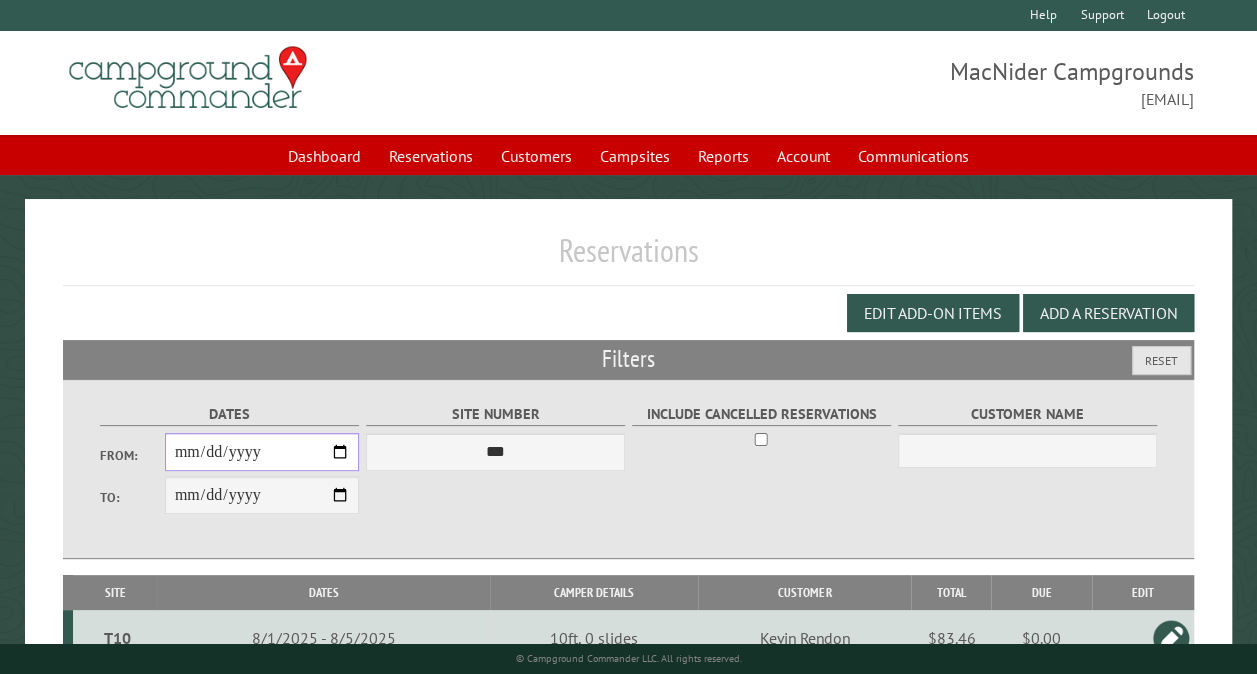scroll, scrollTop: 112, scrollLeft: 0, axis: vertical 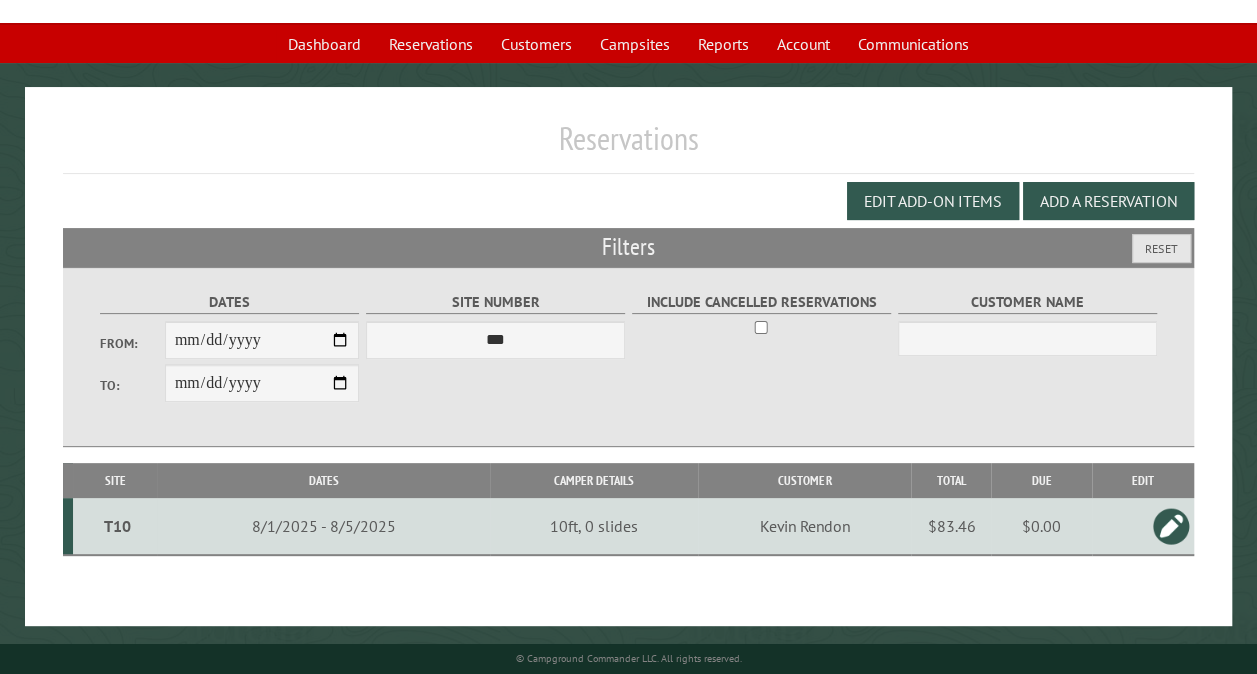 click on "T10" at bounding box center [117, 526] 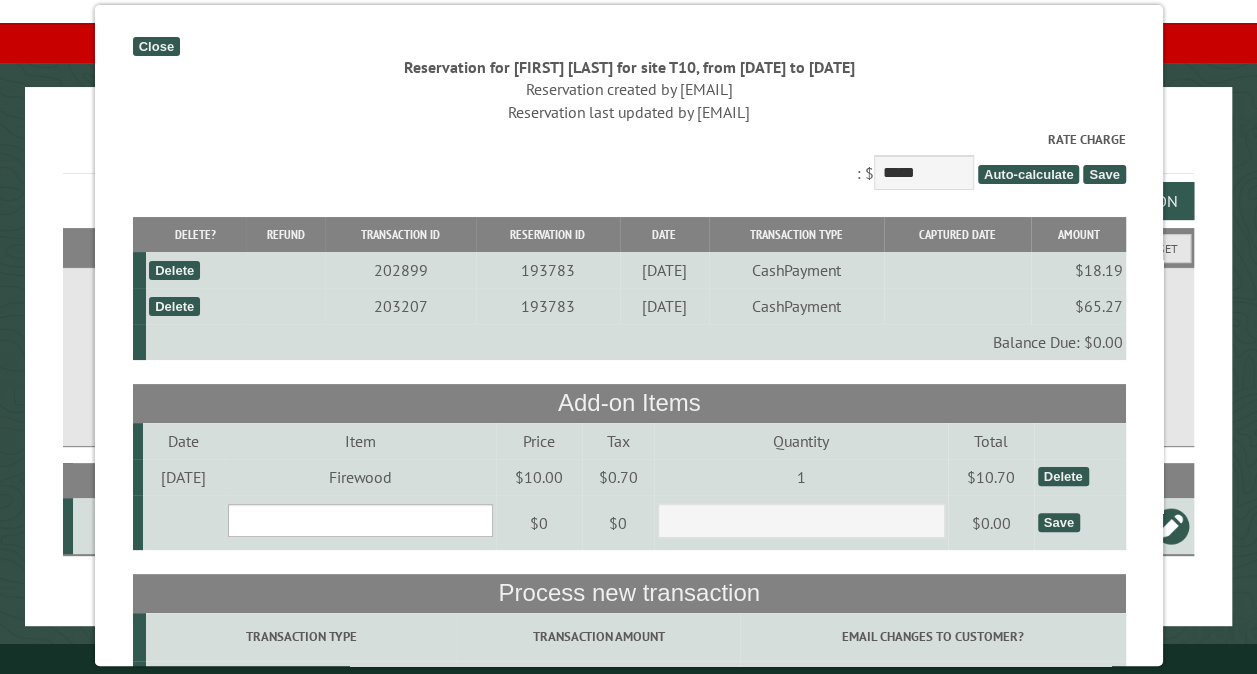 click on "**********" at bounding box center [359, 520] 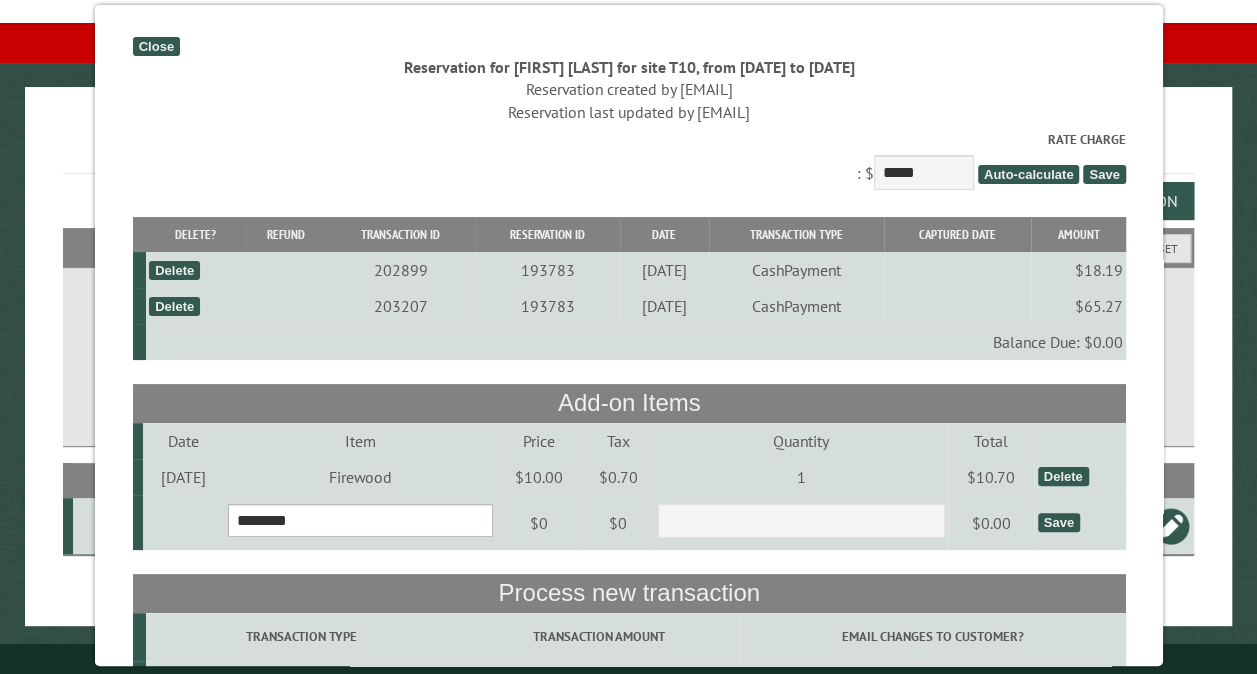 click on "**********" at bounding box center [359, 520] 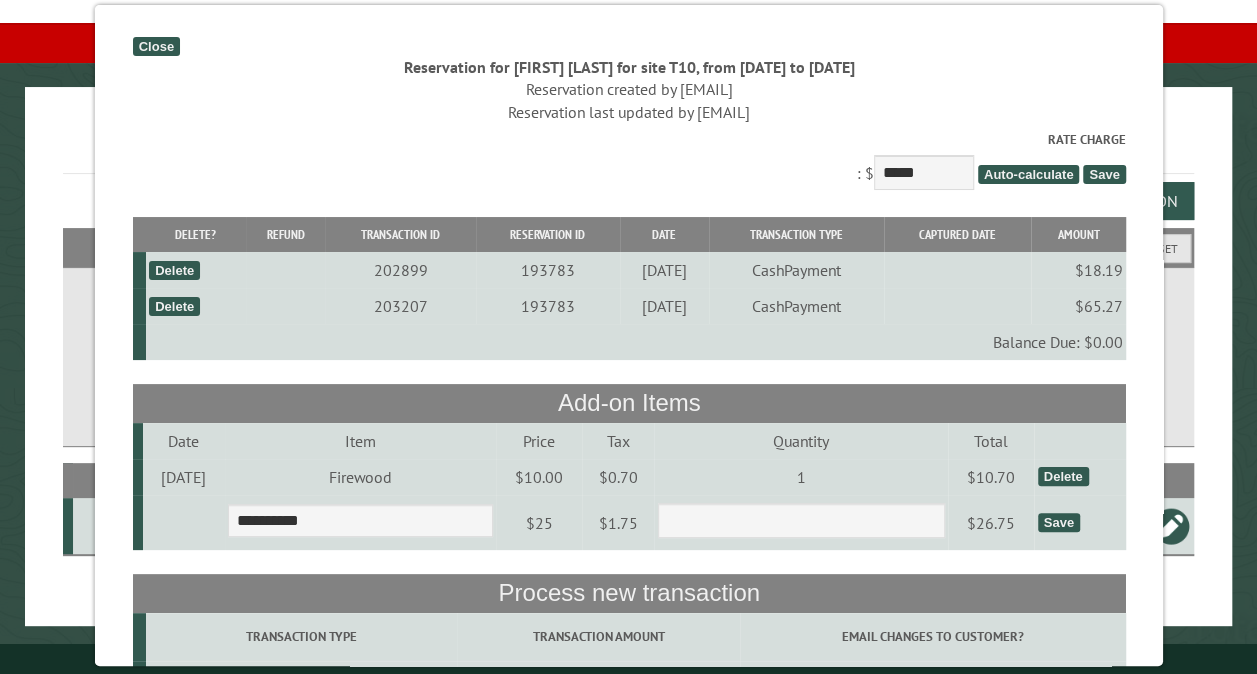 click on "Save" at bounding box center [1058, 522] 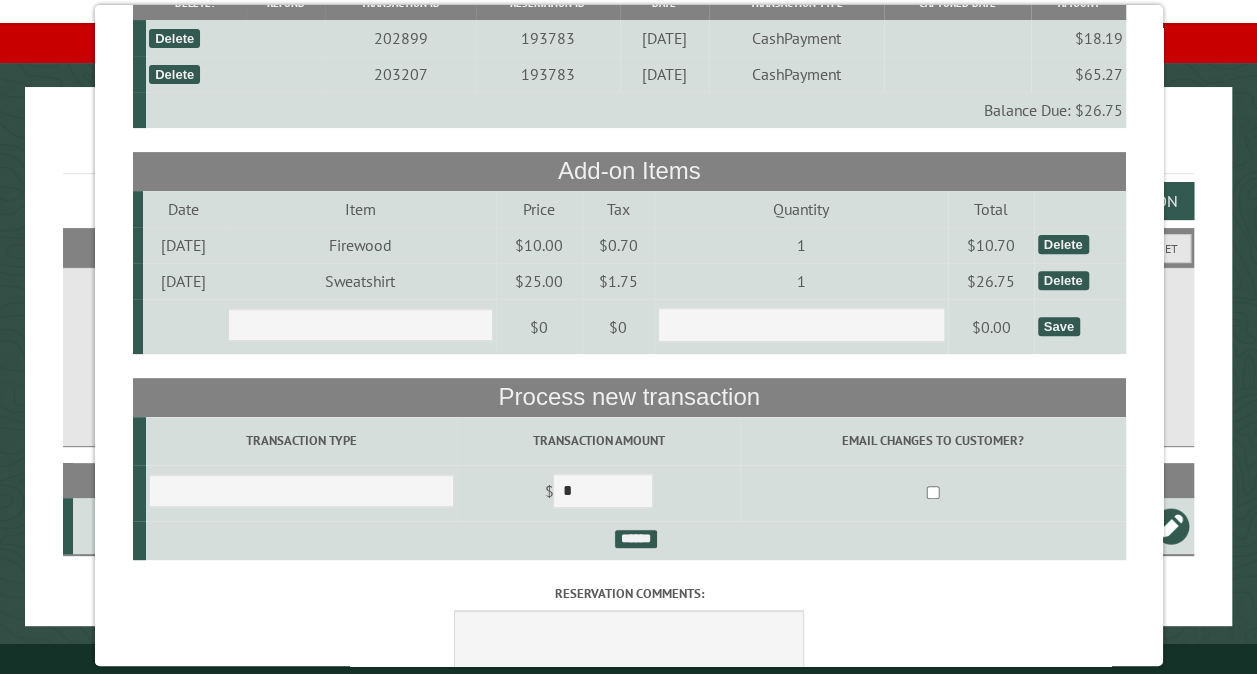 scroll, scrollTop: 240, scrollLeft: 0, axis: vertical 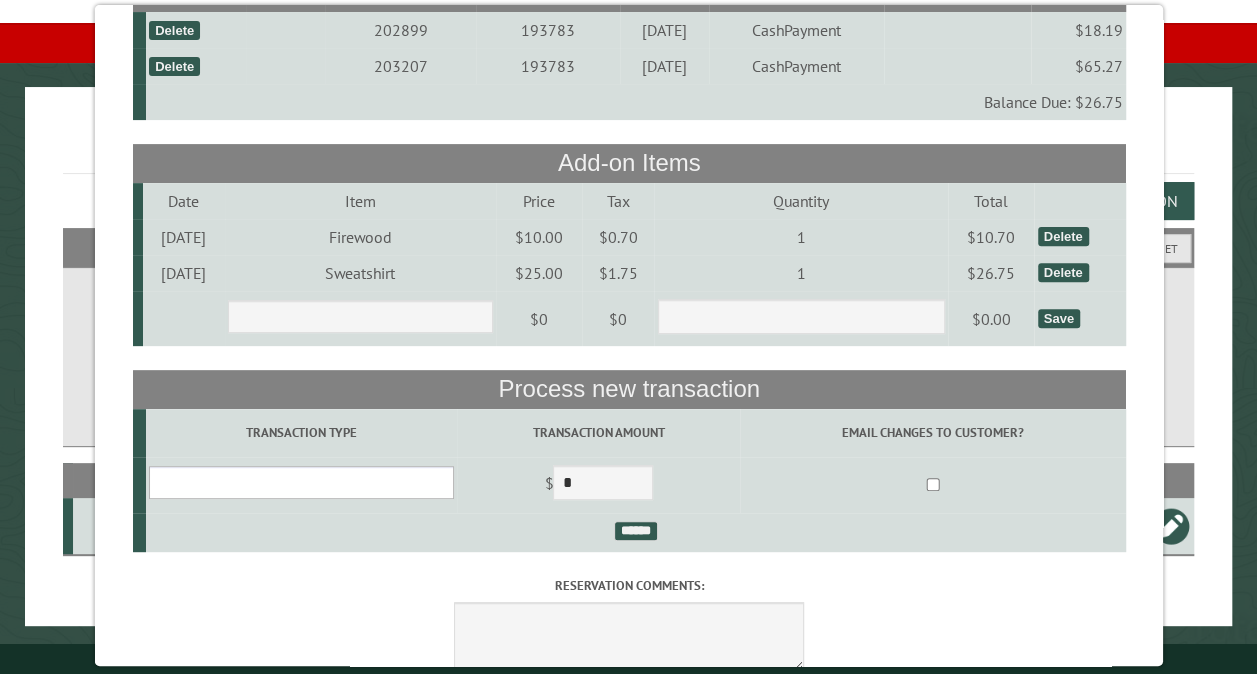 click on "**********" at bounding box center (300, 482) 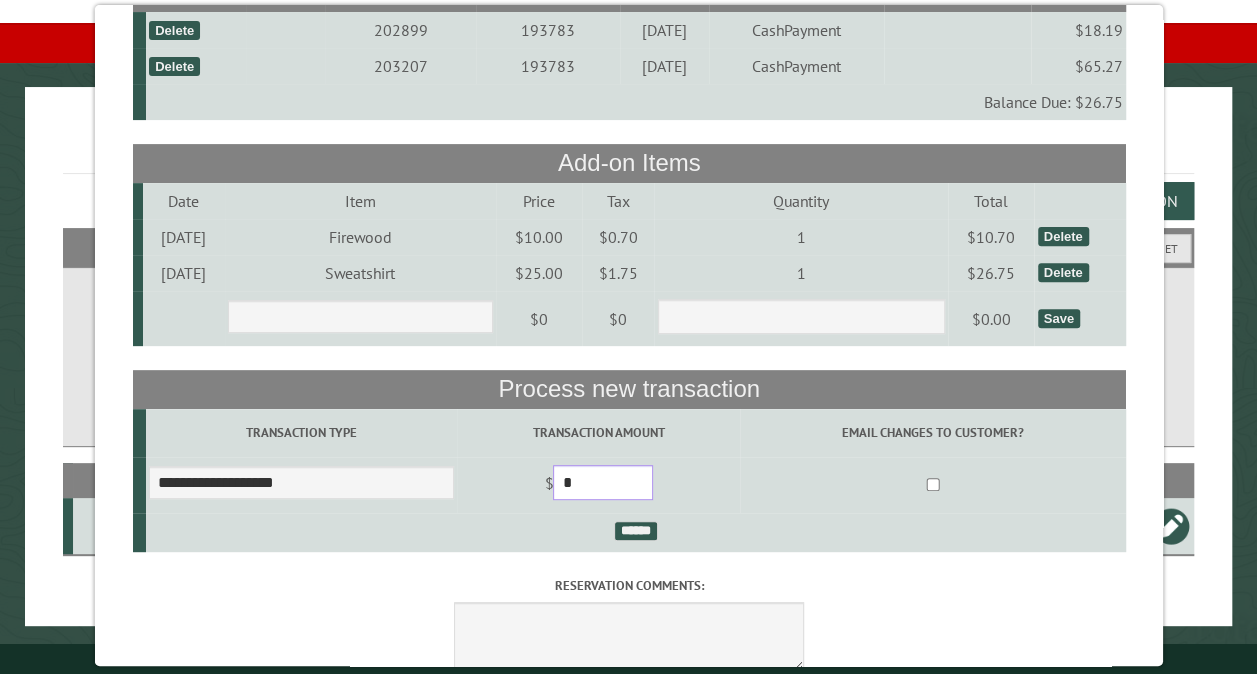 click on "*" at bounding box center (603, 482) 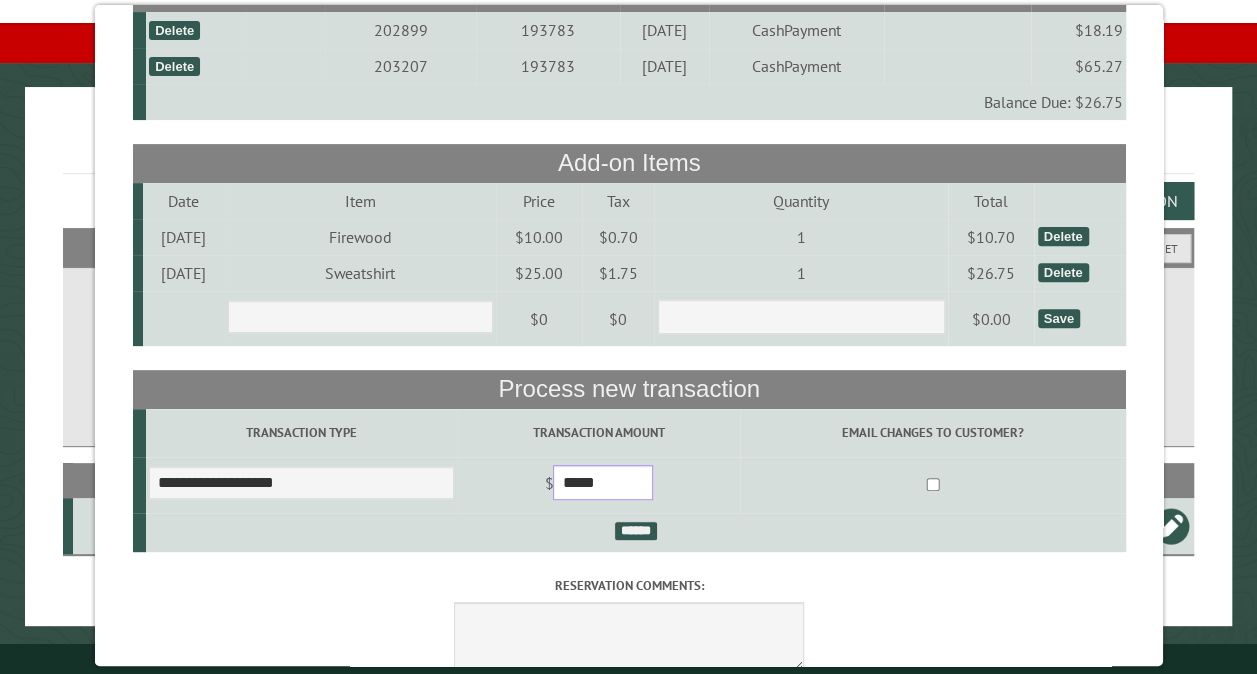 type on "*****" 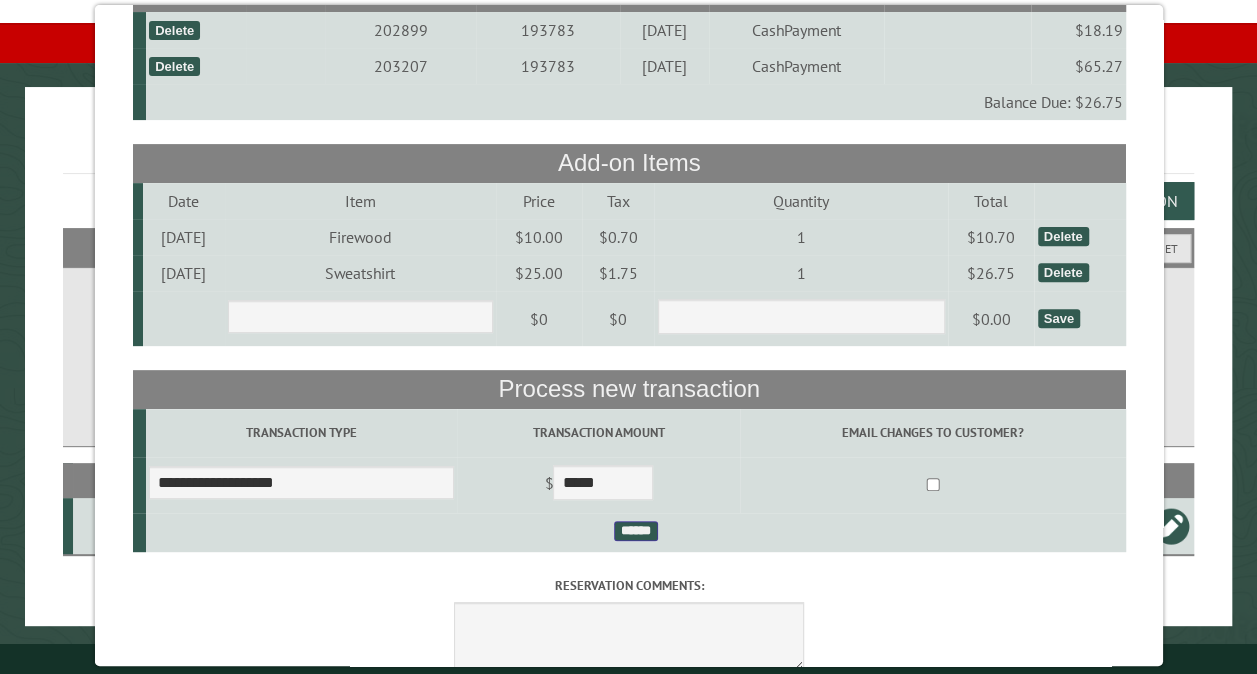 click on "******" at bounding box center (635, 531) 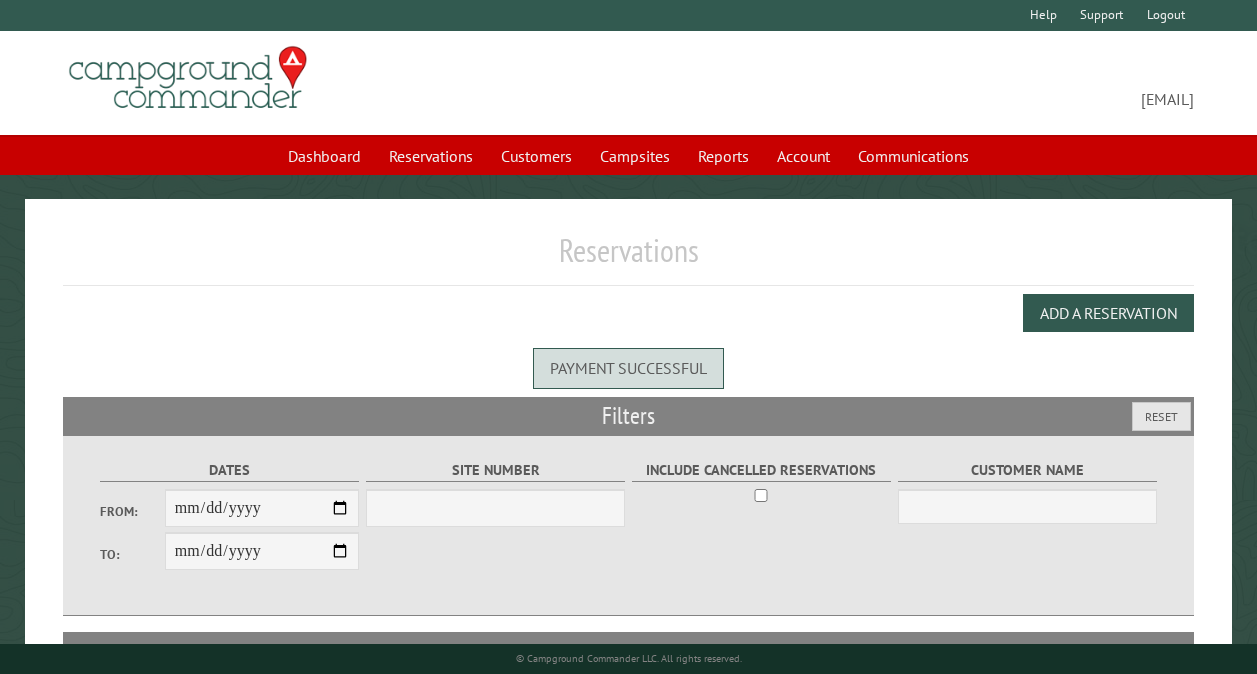 scroll, scrollTop: 0, scrollLeft: 0, axis: both 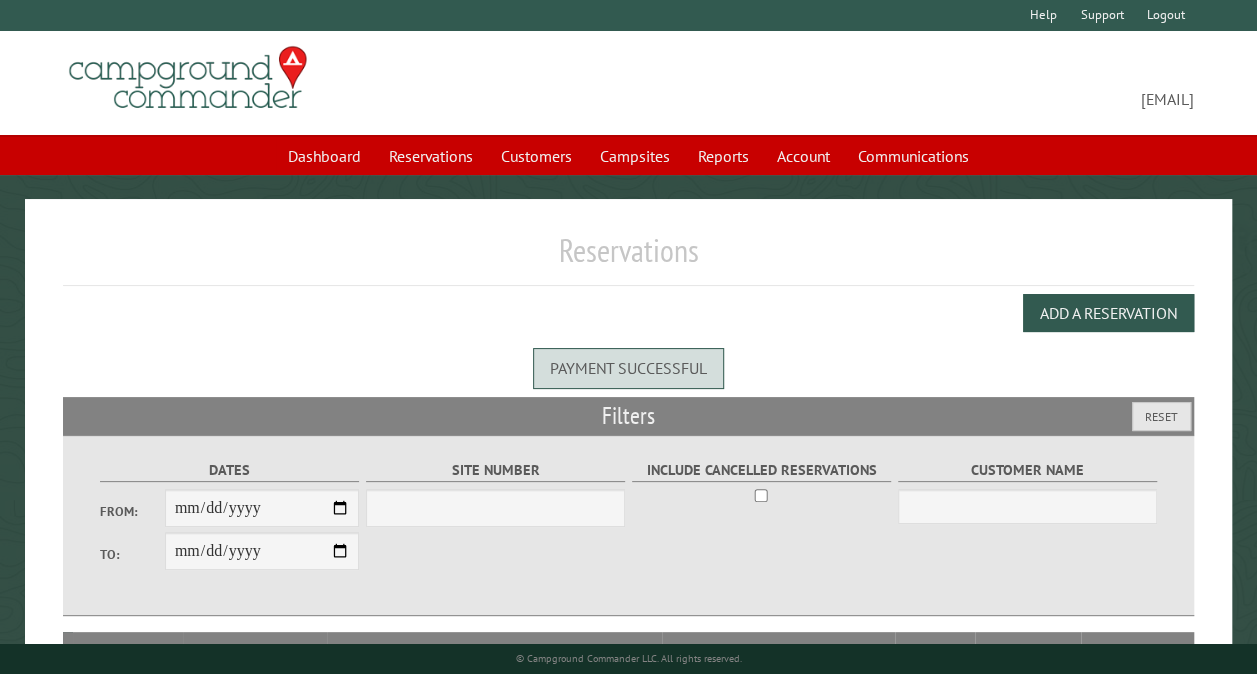 select on "***" 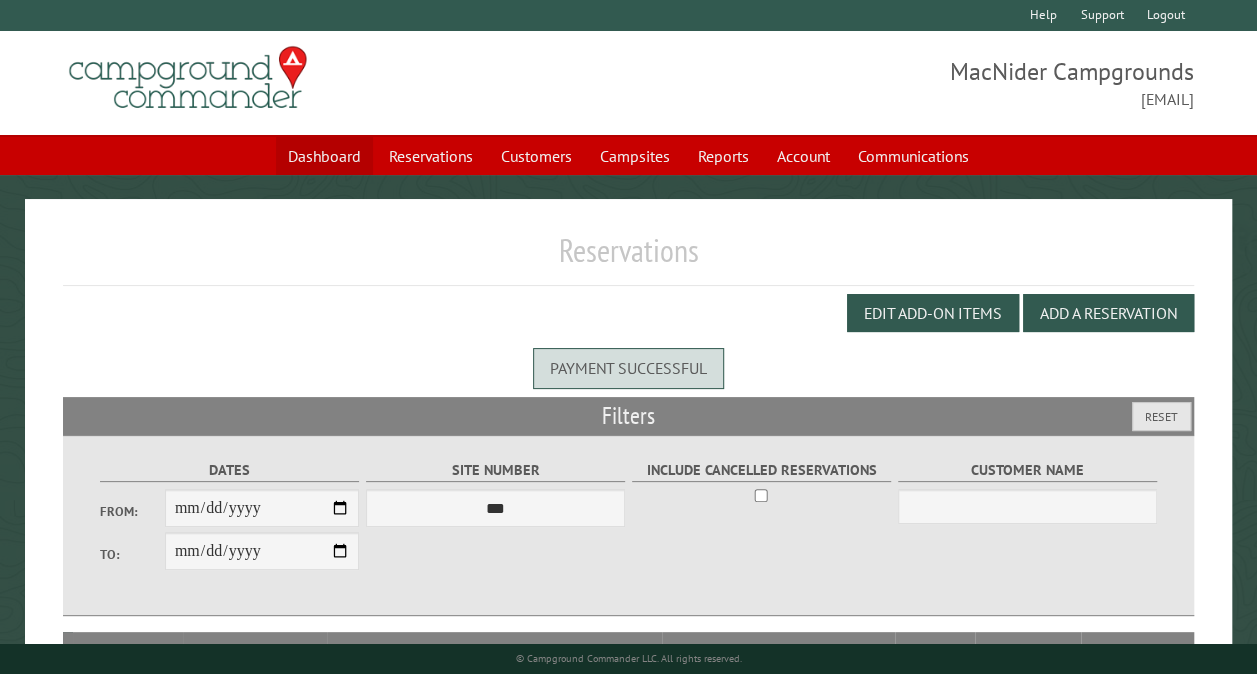 click on "Dashboard" at bounding box center [324, 156] 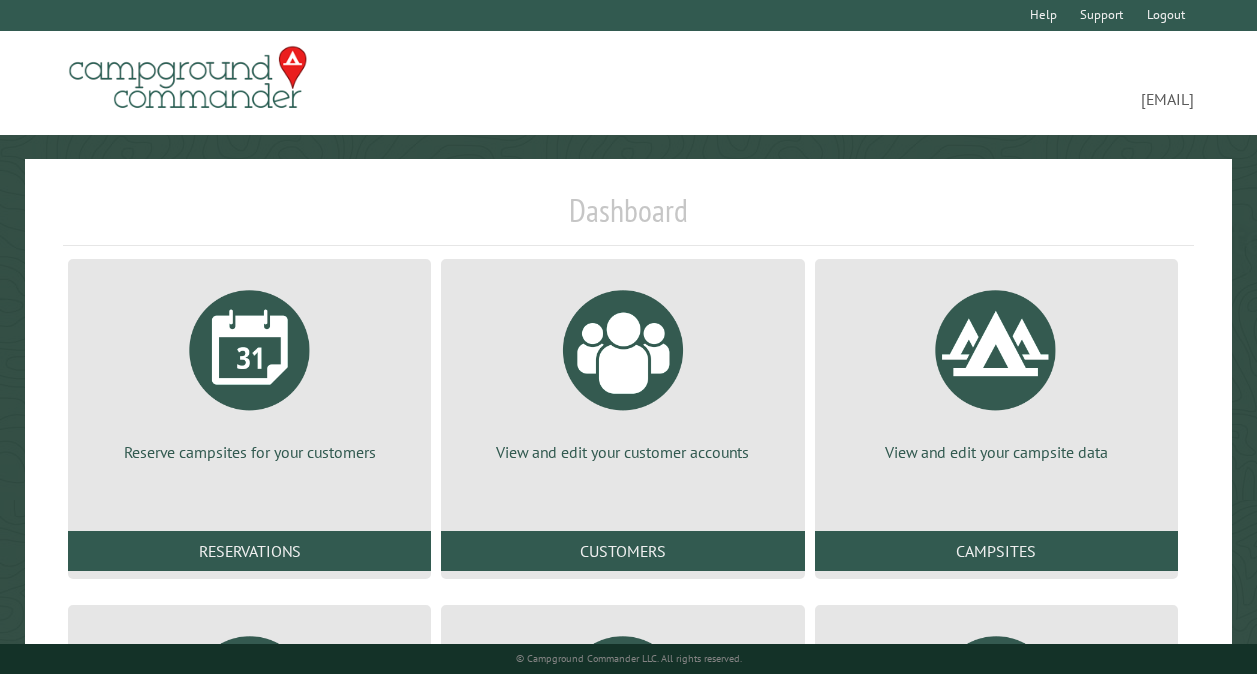 scroll, scrollTop: 0, scrollLeft: 0, axis: both 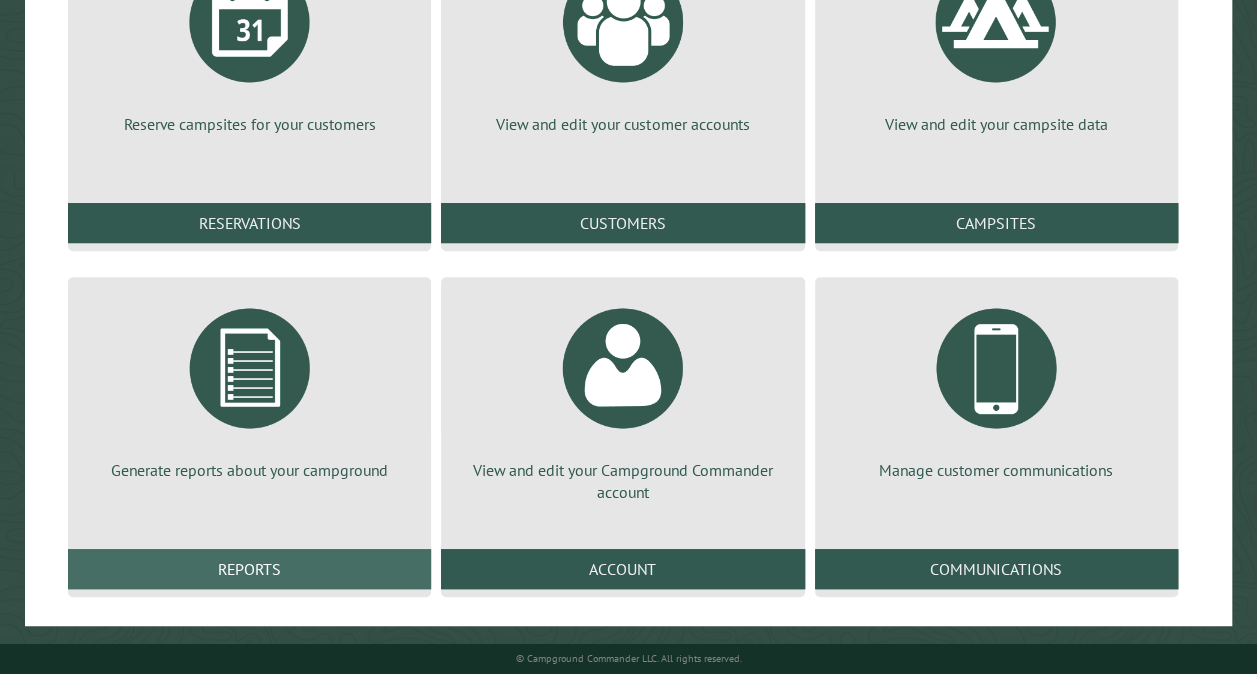 click on "Reports" at bounding box center [249, 569] 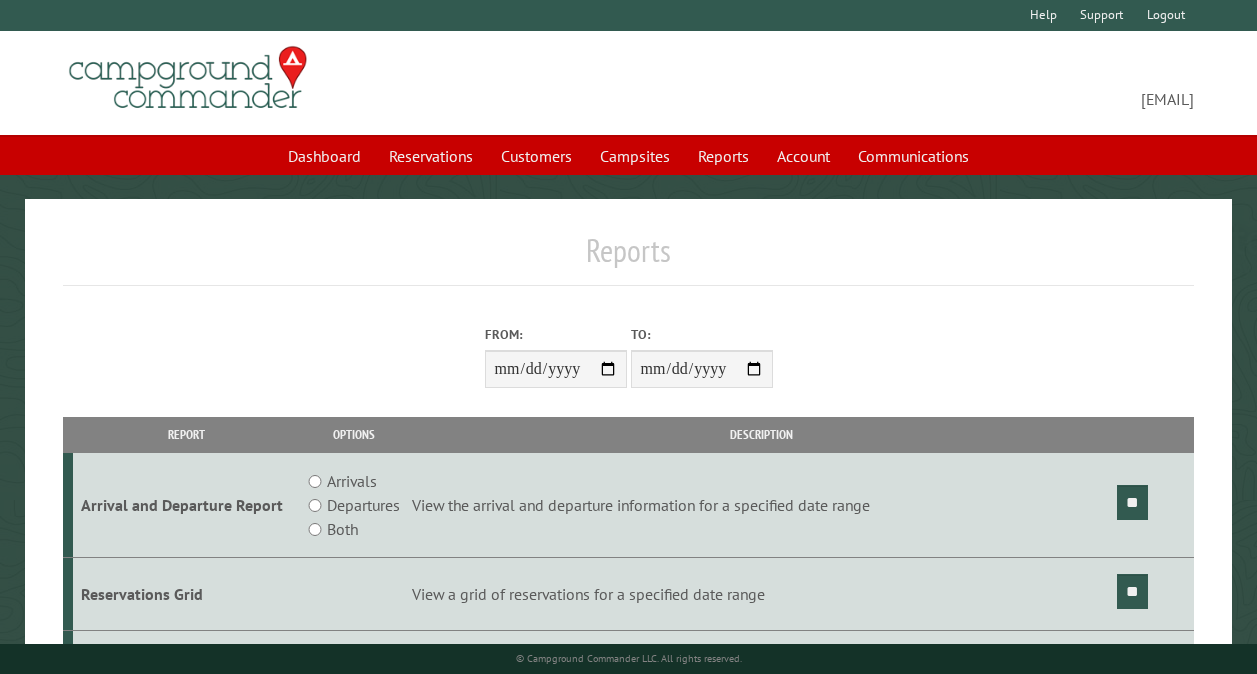 scroll, scrollTop: 0, scrollLeft: 0, axis: both 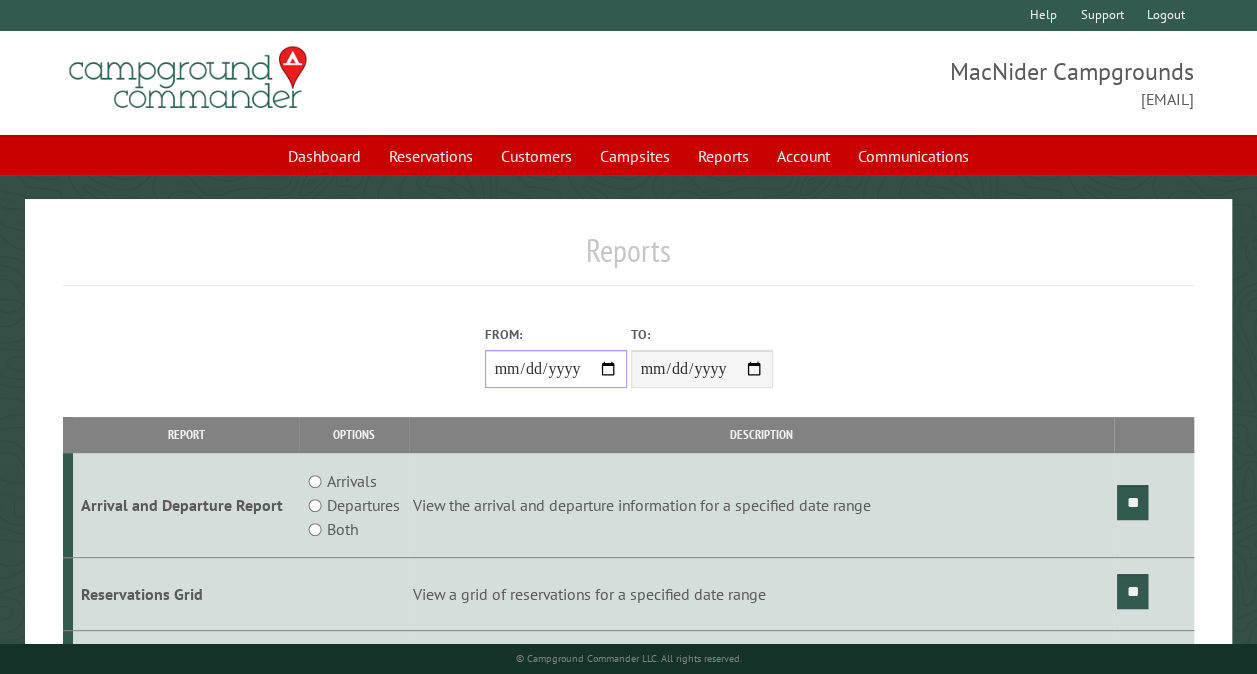 click on "From:" at bounding box center (556, 369) 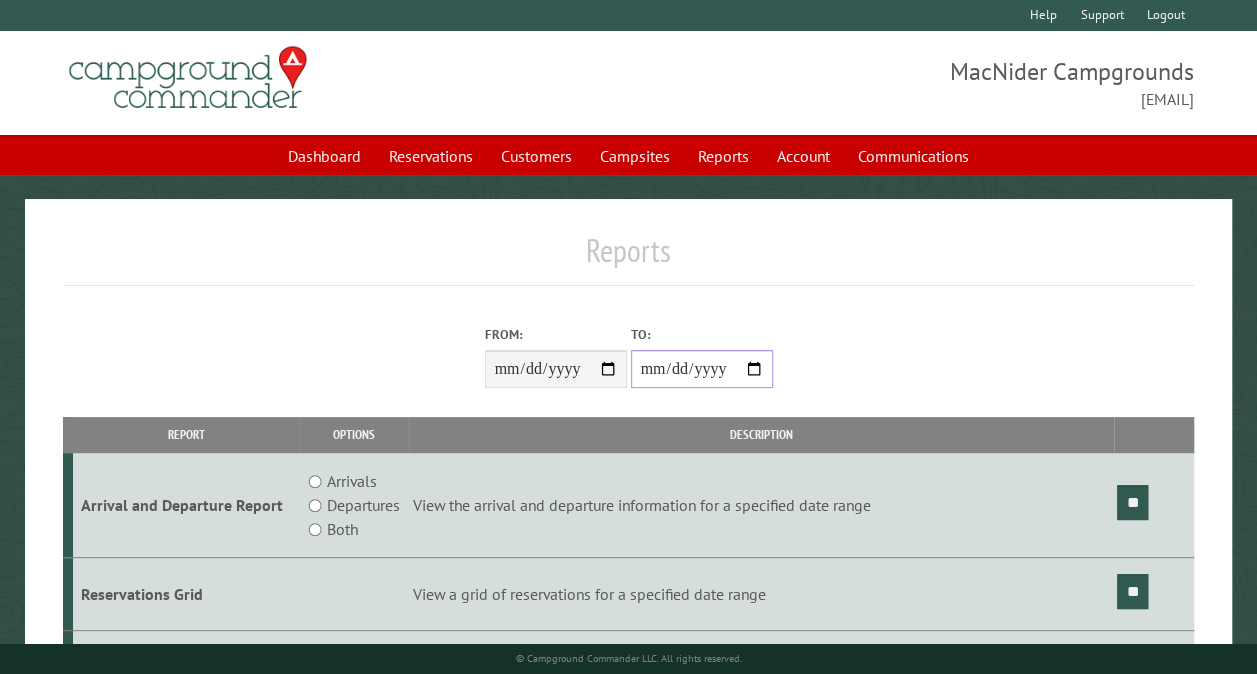click on "**********" at bounding box center (702, 369) 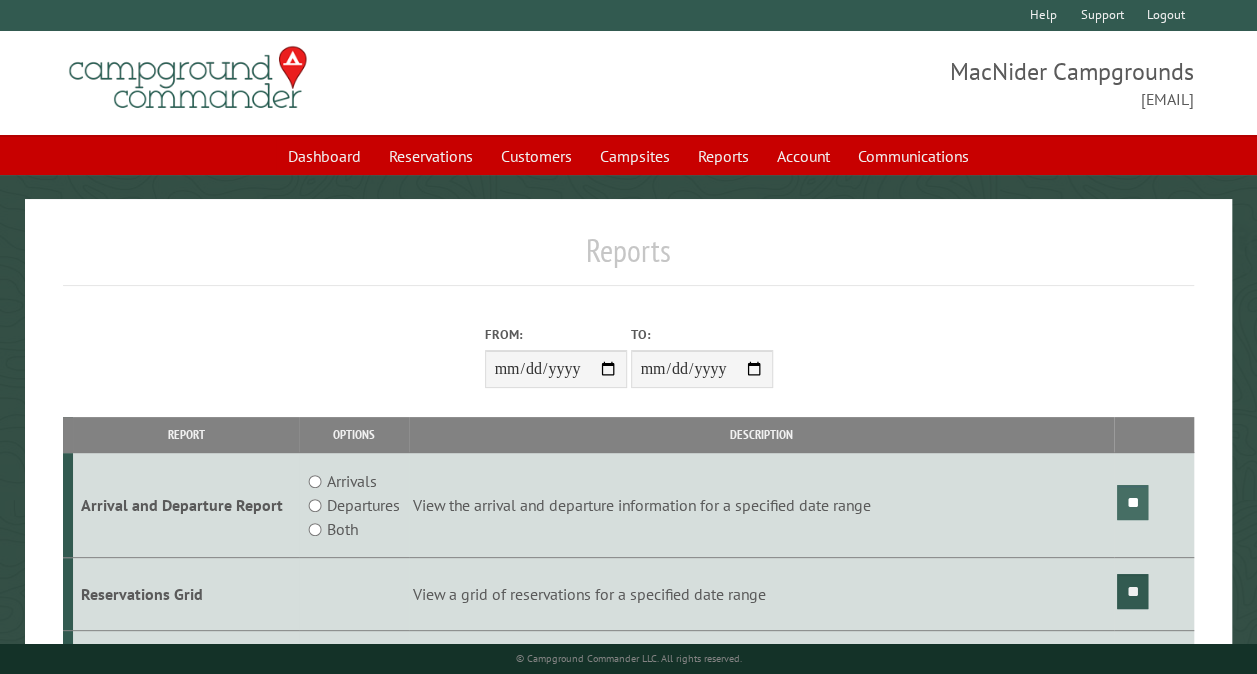 click on "**" at bounding box center [1132, 502] 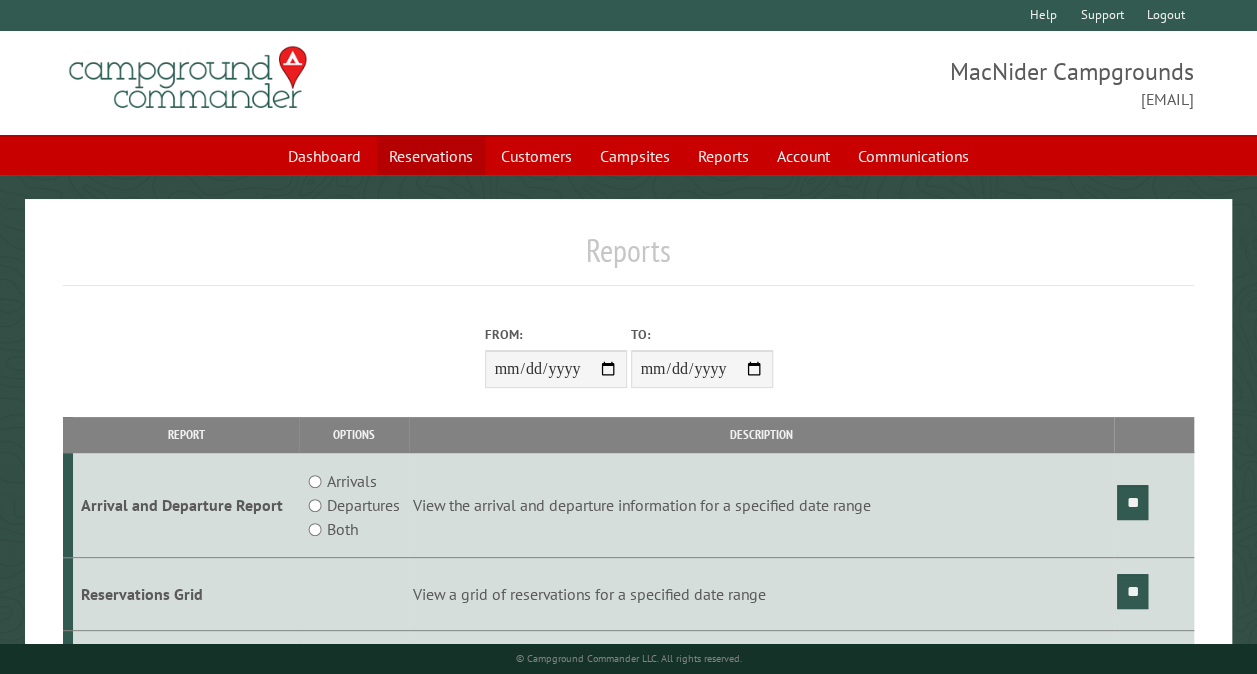 click on "Reservations" at bounding box center (431, 156) 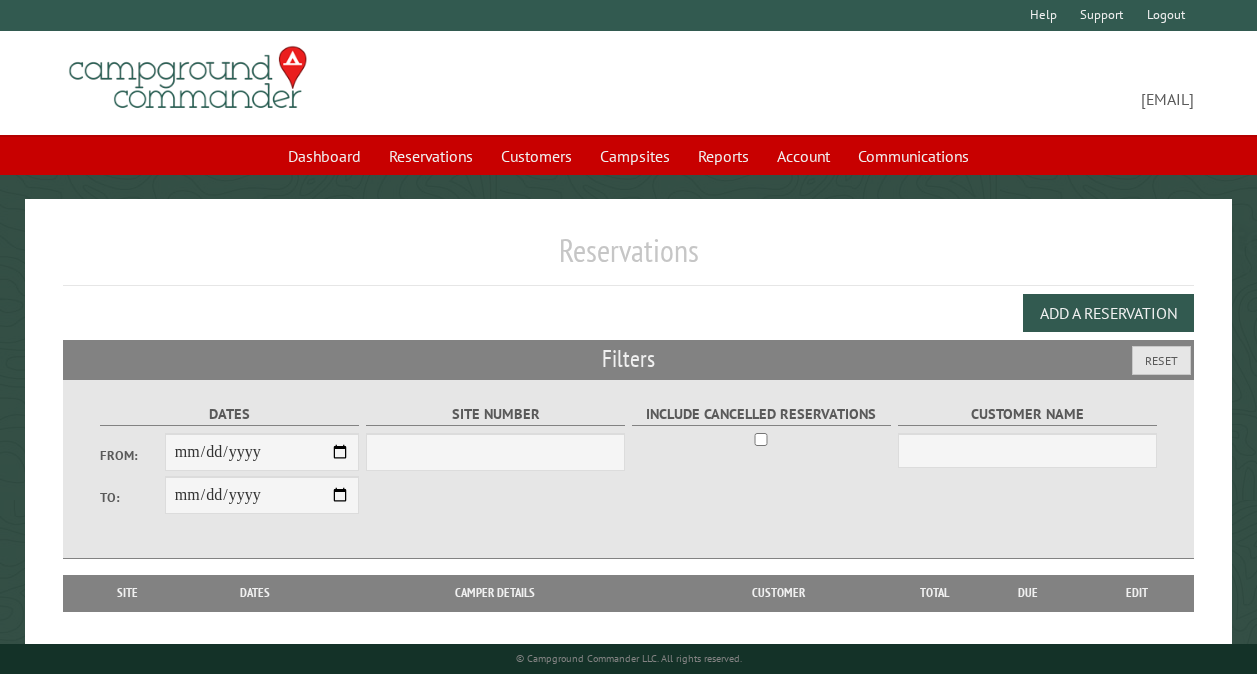 scroll, scrollTop: 0, scrollLeft: 0, axis: both 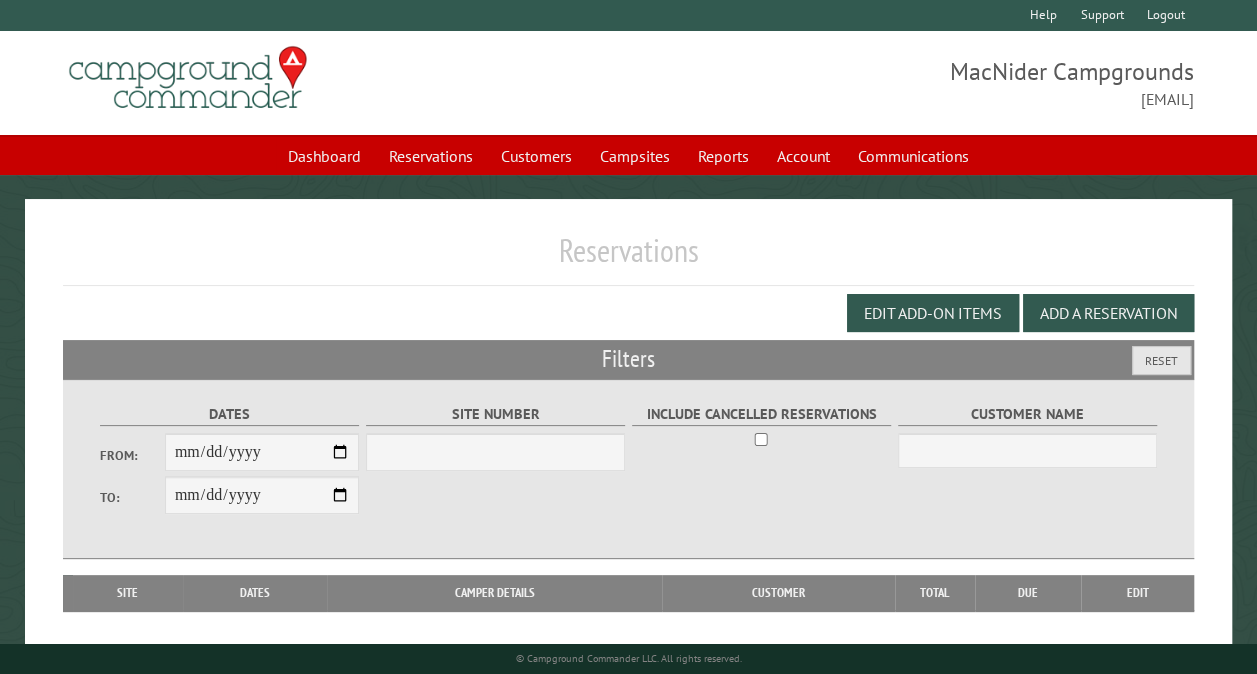 select on "***" 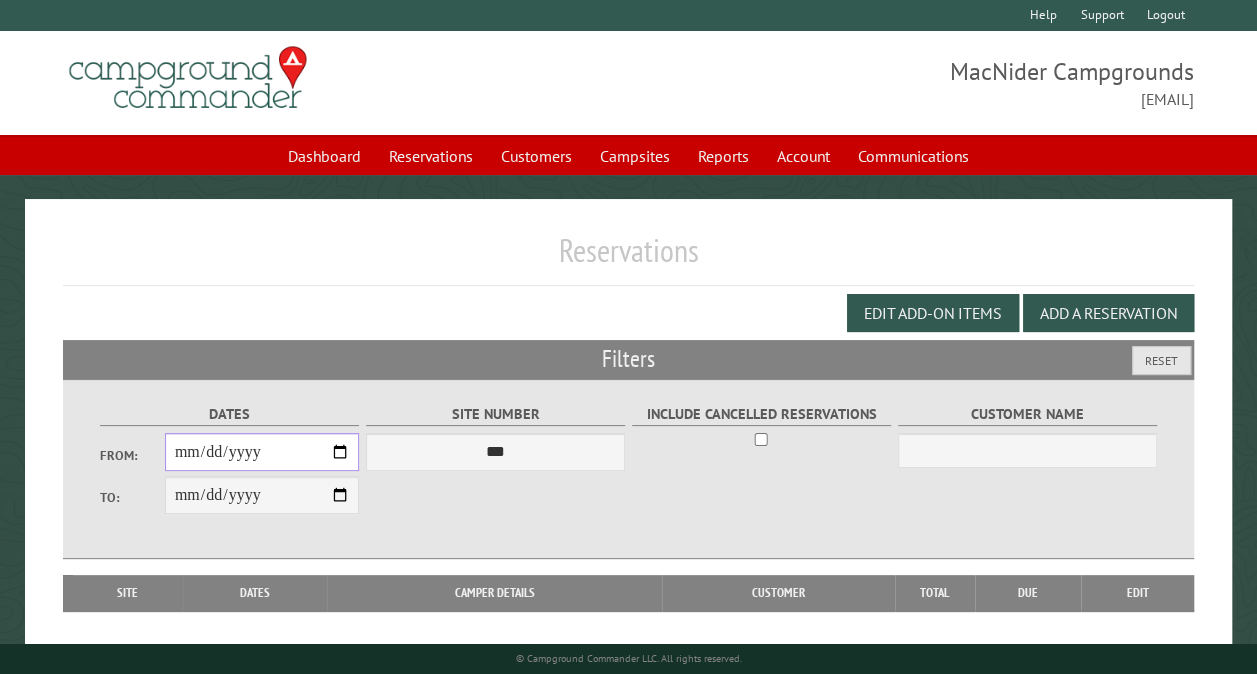 click on "From:" at bounding box center (262, 452) 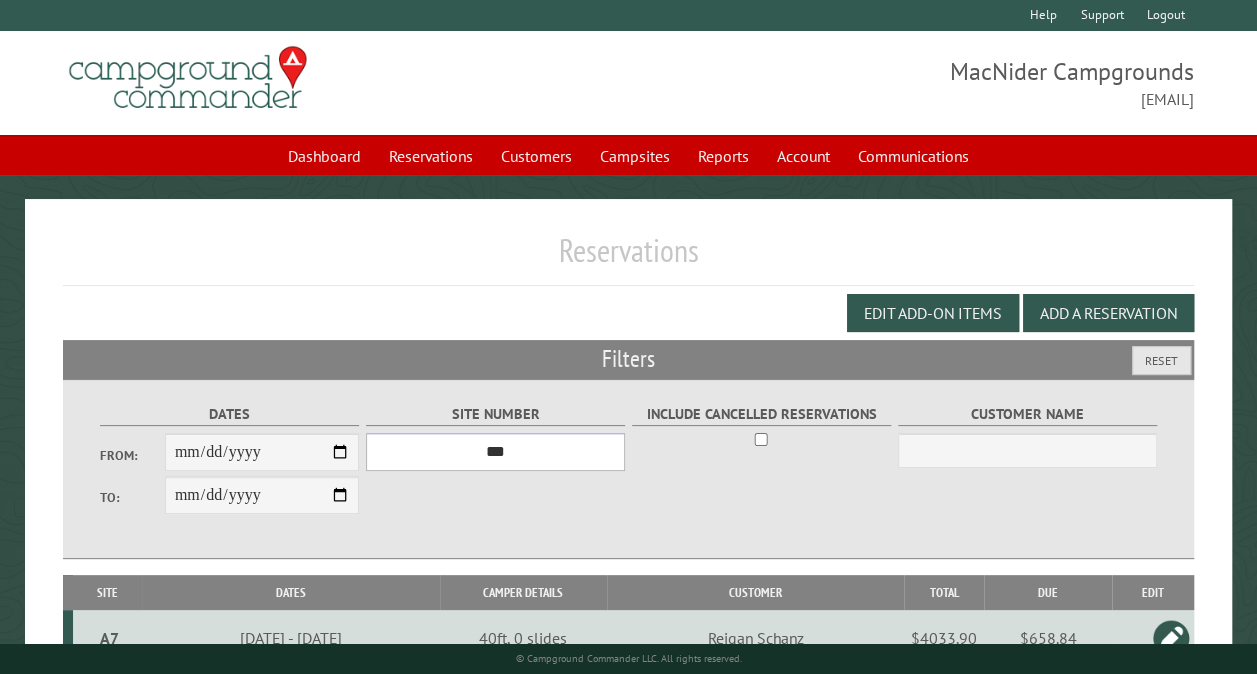 click on "*** ** ** ** ** ** ** ** ** ** *** *** *** *** ** ** ** ** ** ** ** ** ** *** *** ** ** ** ** ** ** ********* ** ** ** ** ** ** ** ** ** *** *** *** *** *** *** ** ** ** ** ** ** ** ** ** *** *** *** *** *** *** ** ** ** ** ** ** ** ** ** ** ** ** ** ** ** ** ** ** ** ** ** ** ** ** *** *** *** *** *** ***" at bounding box center (495, 452) 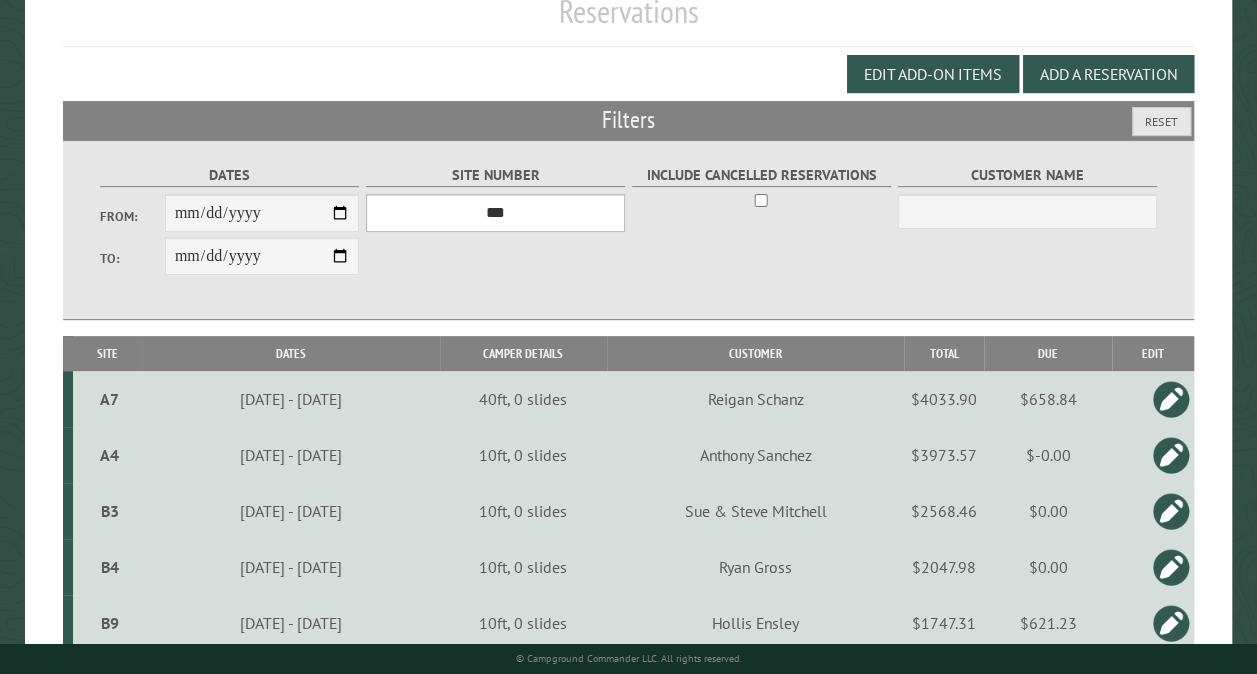 scroll, scrollTop: 240, scrollLeft: 0, axis: vertical 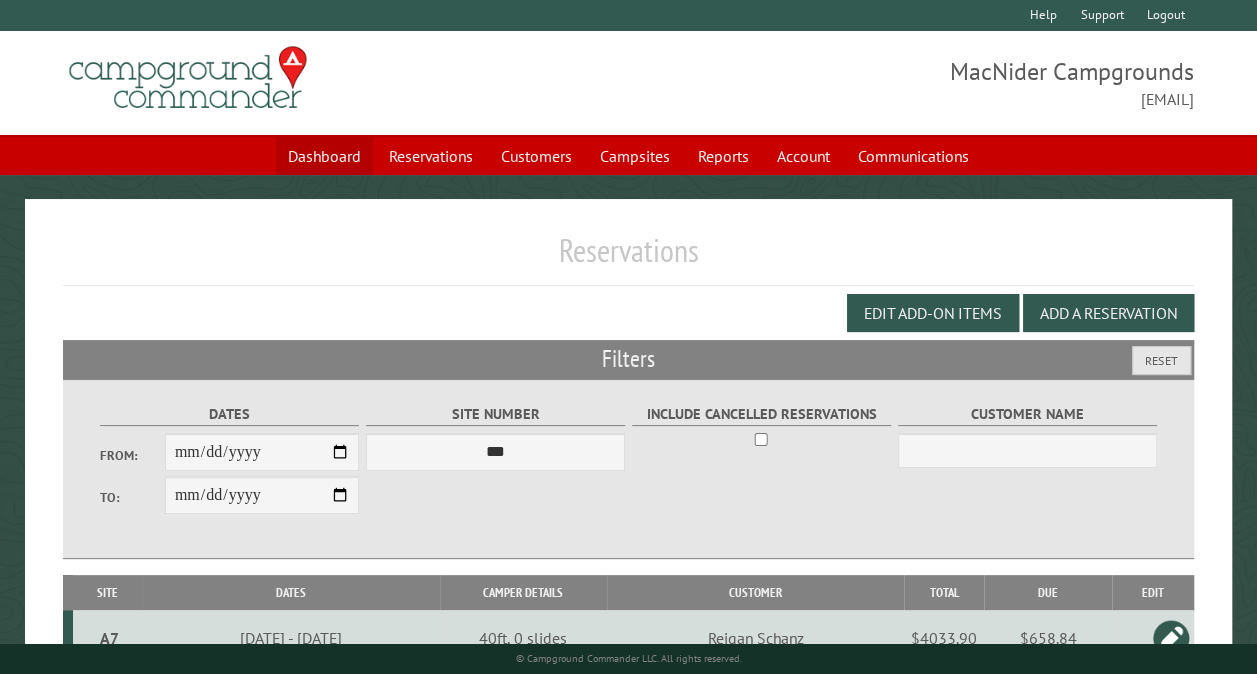 click on "Dashboard" at bounding box center (324, 156) 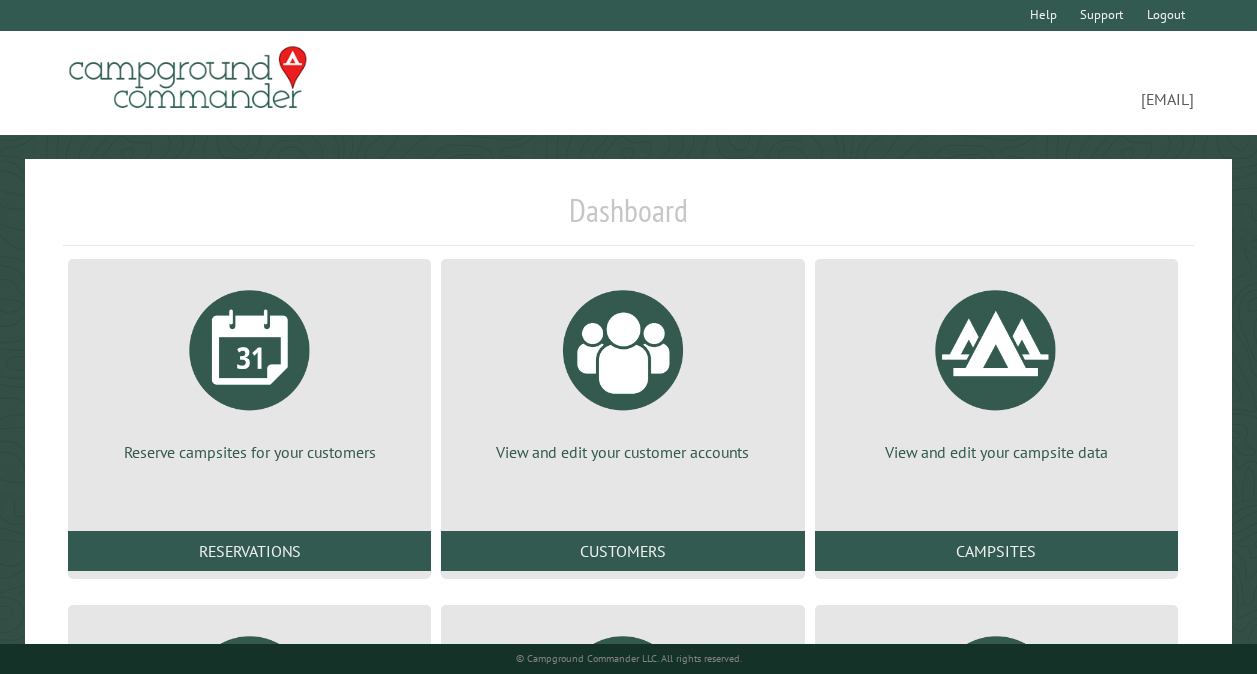 scroll, scrollTop: 0, scrollLeft: 0, axis: both 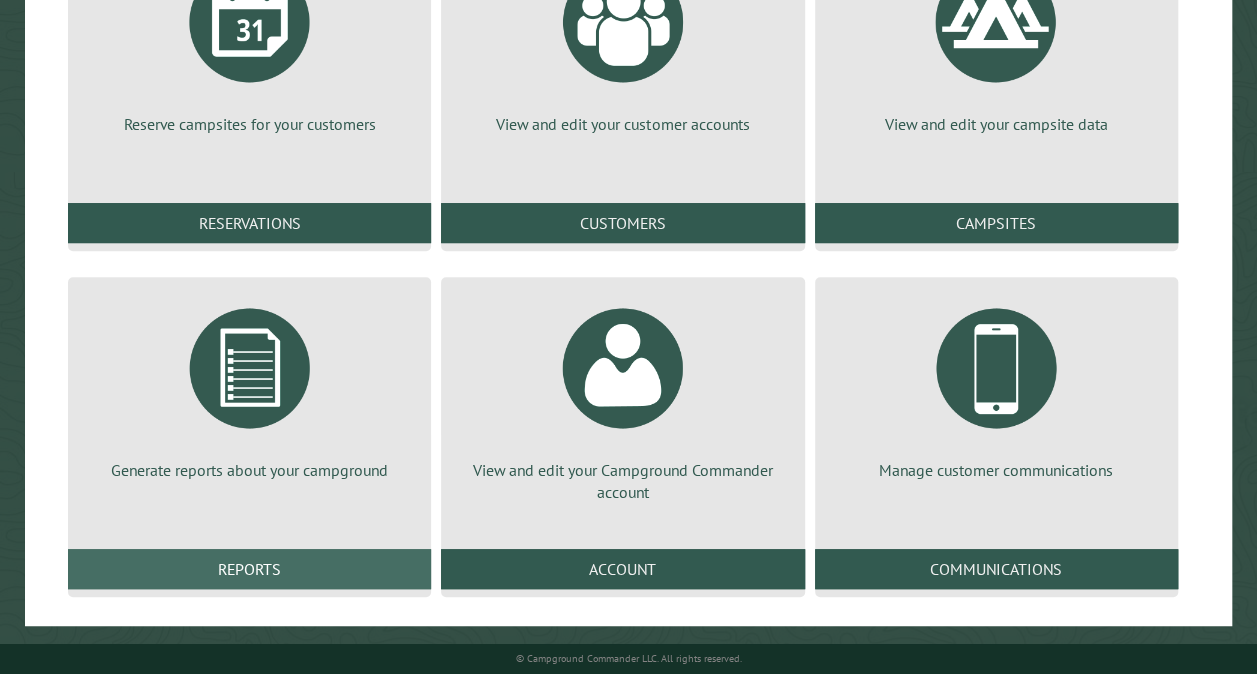 click on "Reports" at bounding box center [249, 569] 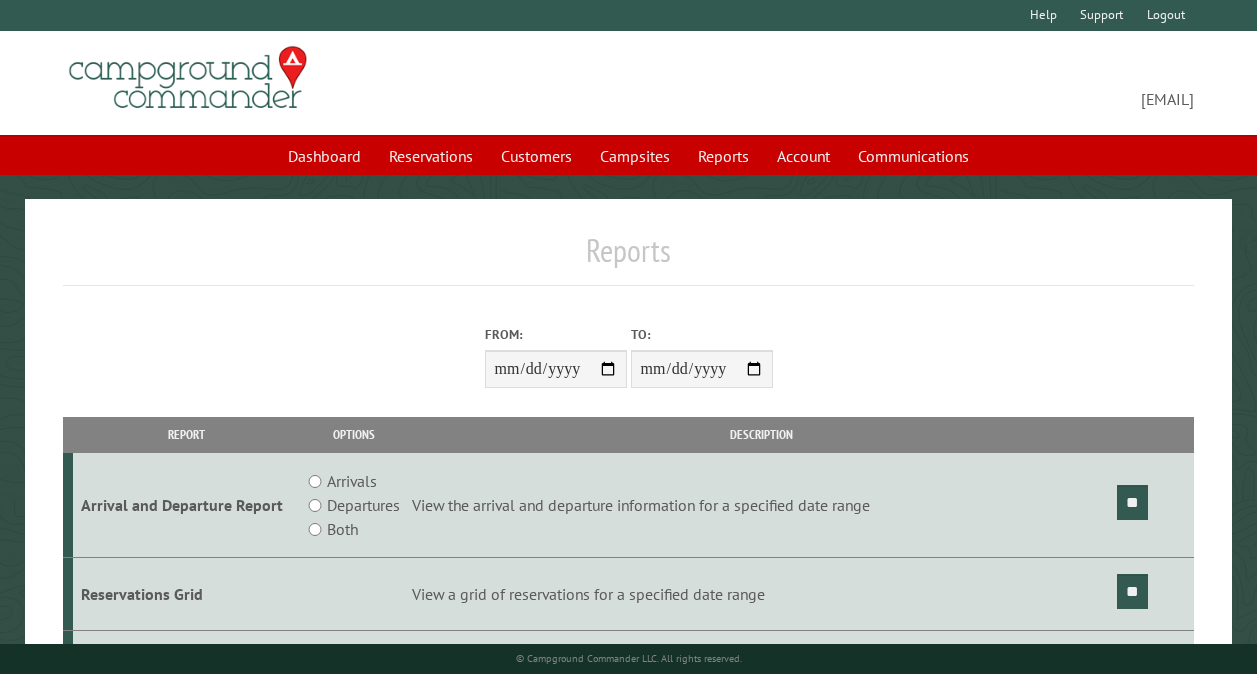 scroll, scrollTop: 0, scrollLeft: 0, axis: both 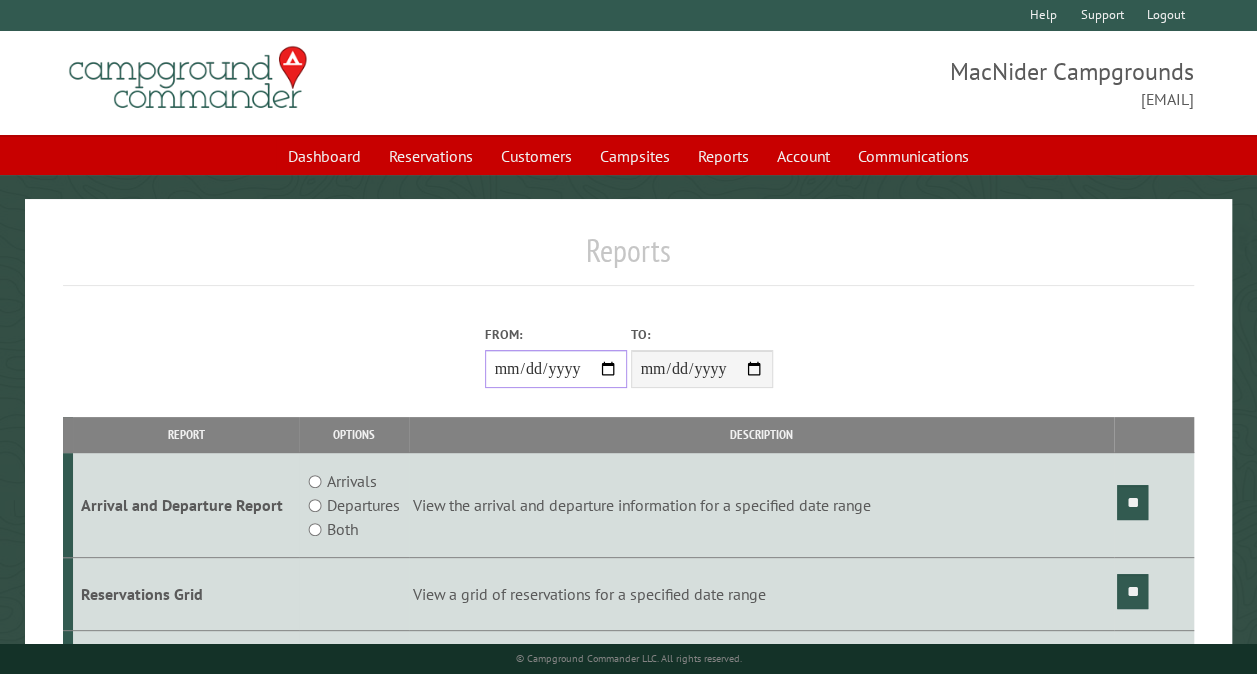click on "From:" at bounding box center (556, 369) 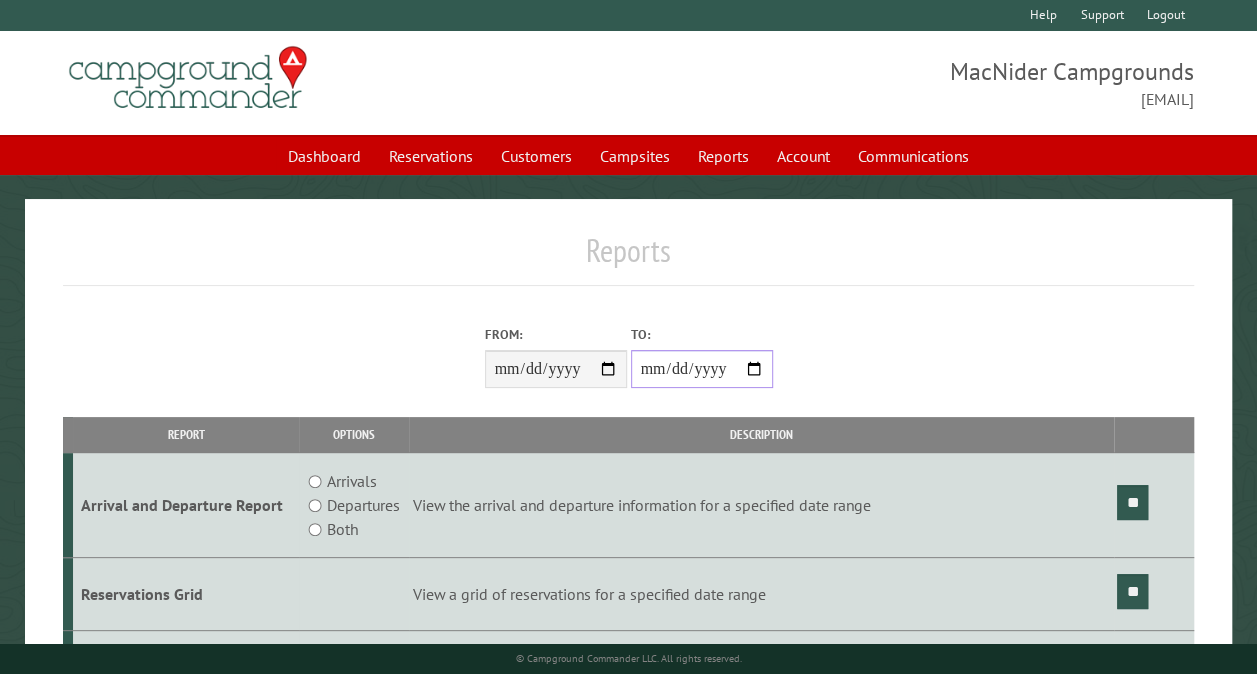 click on "**********" at bounding box center (702, 369) 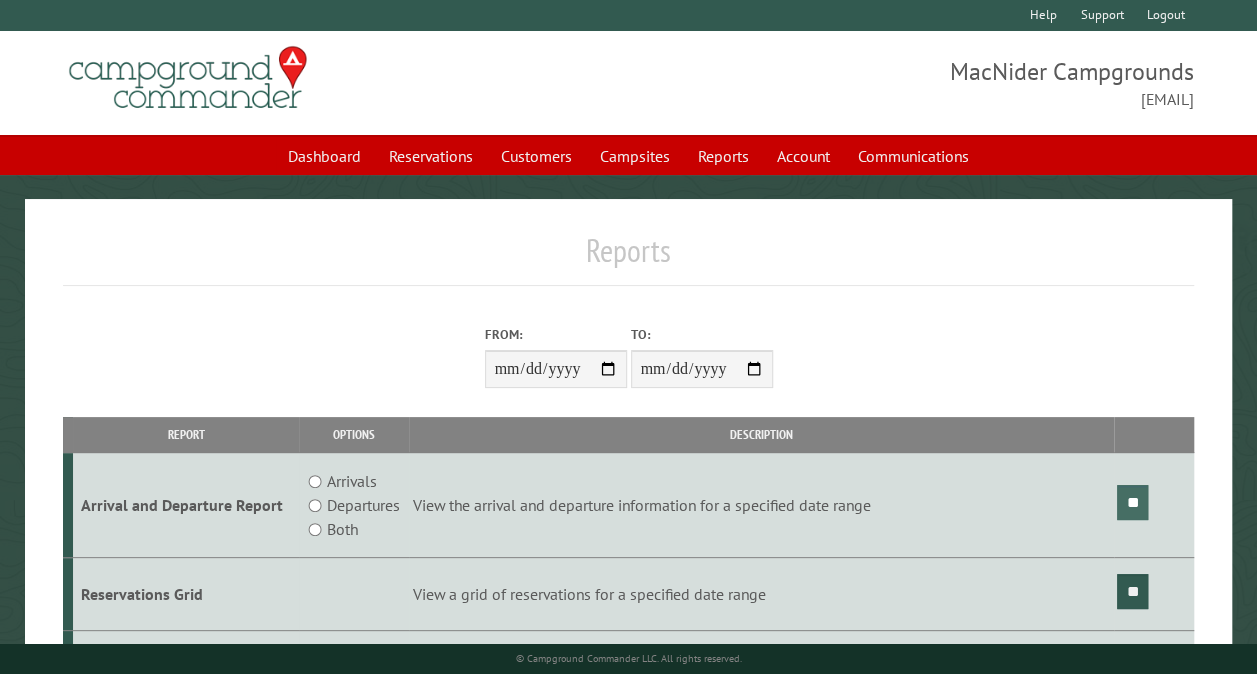 click on "**" at bounding box center (1132, 502) 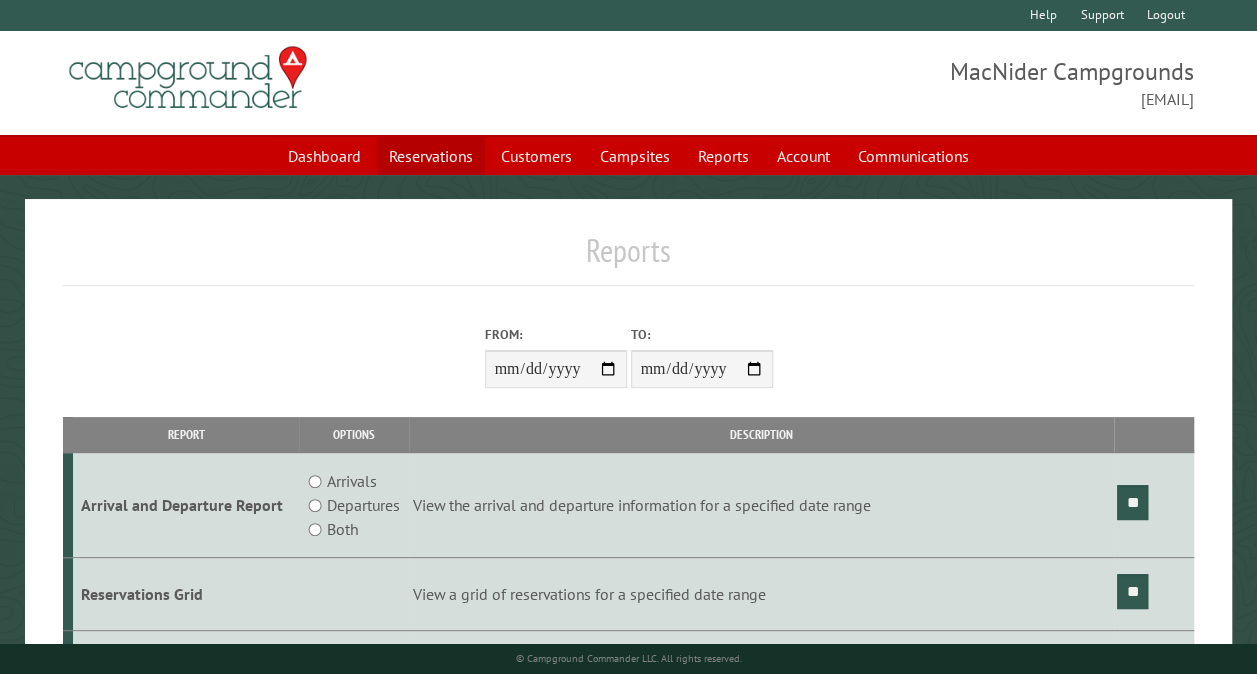 click on "Reservations" at bounding box center [431, 156] 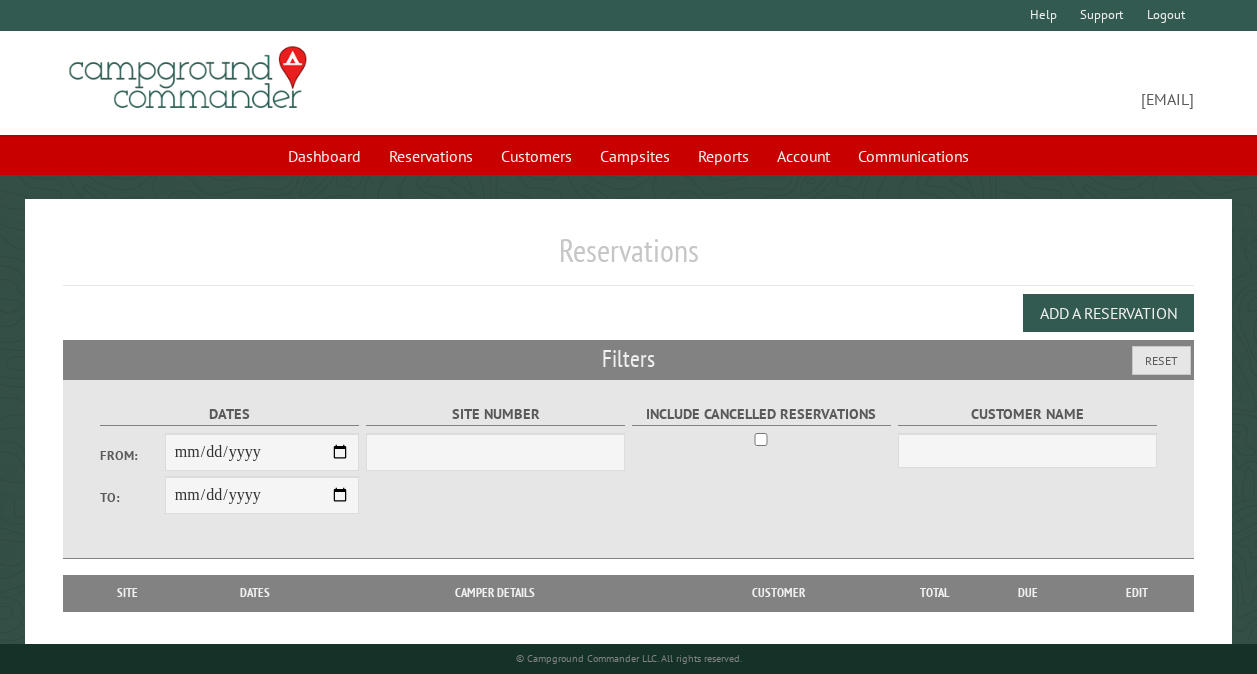 scroll, scrollTop: 0, scrollLeft: 0, axis: both 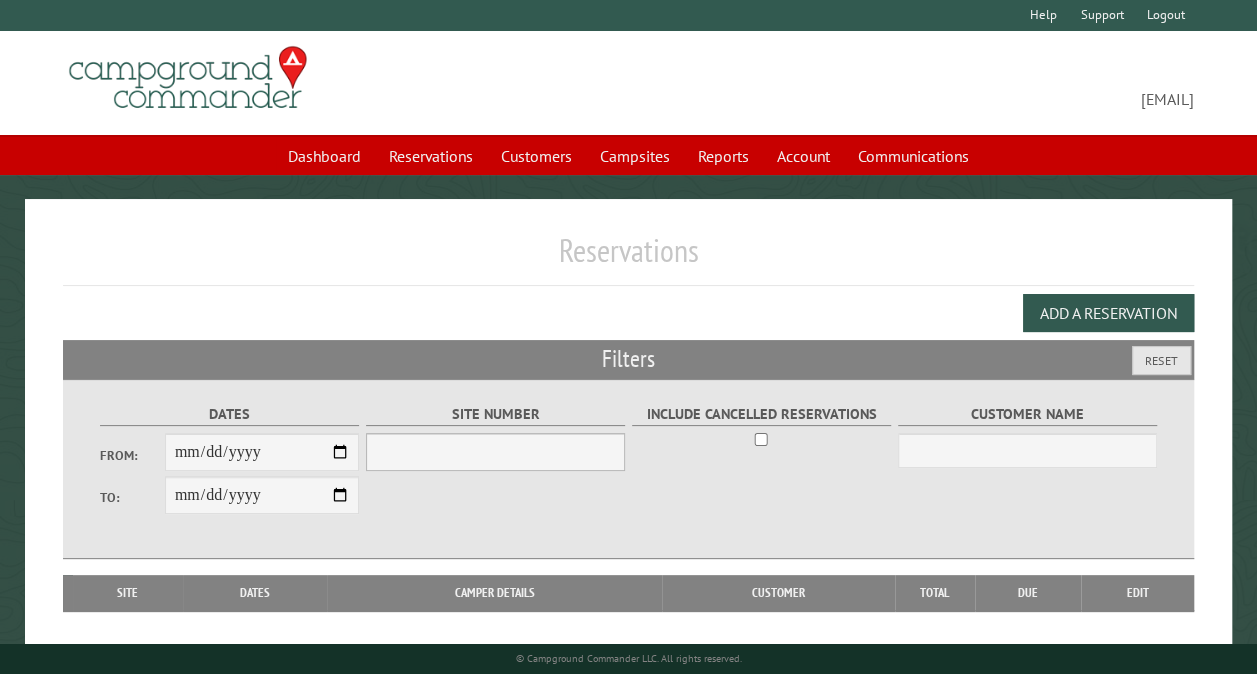 click on "Site Number" at bounding box center [495, 452] 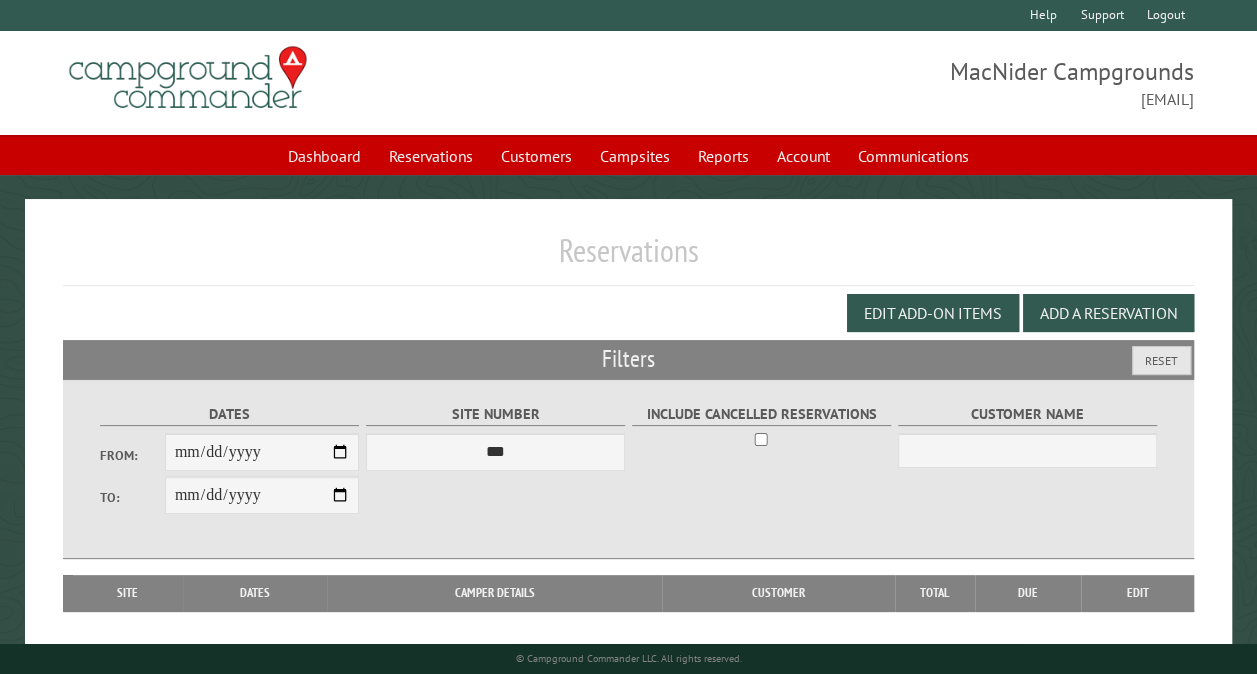 select on "***" 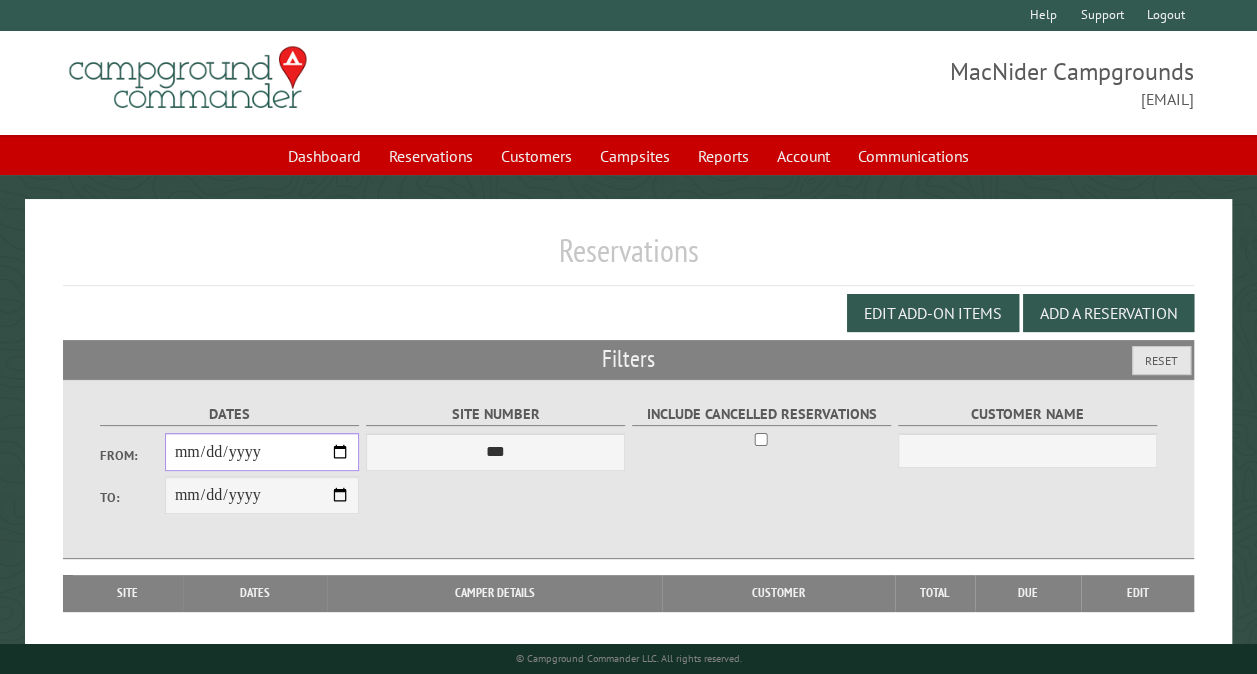 click on "From:" at bounding box center (262, 452) 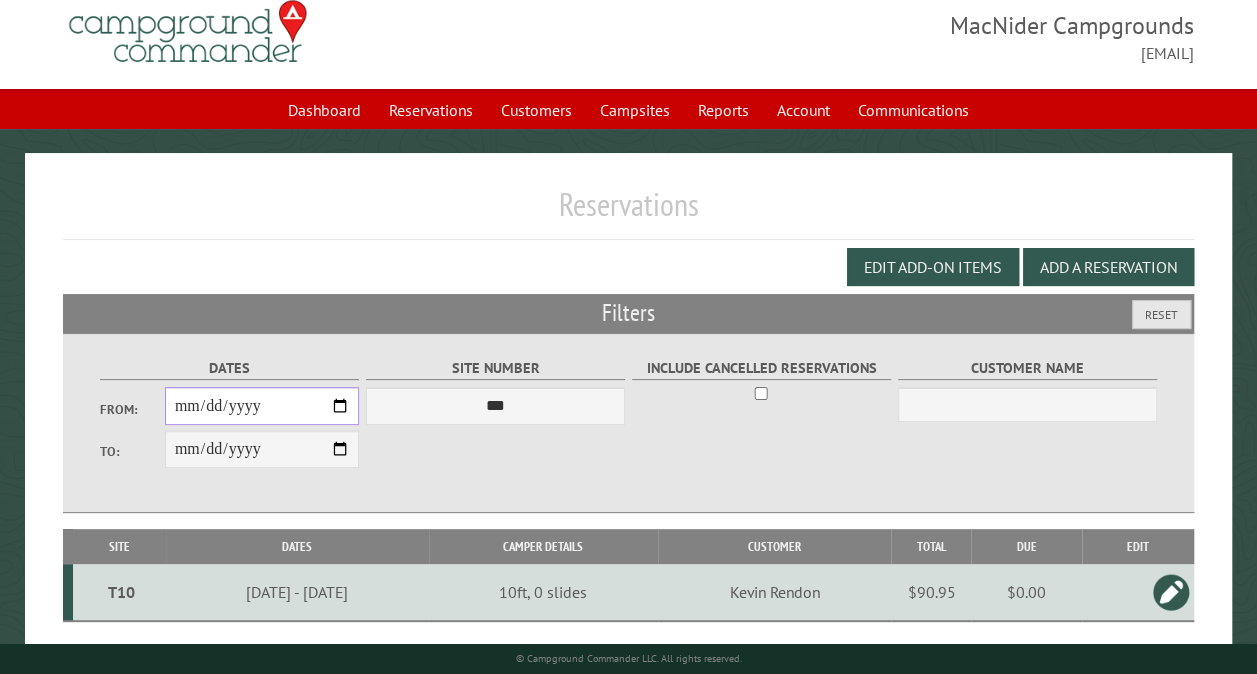scroll, scrollTop: 112, scrollLeft: 0, axis: vertical 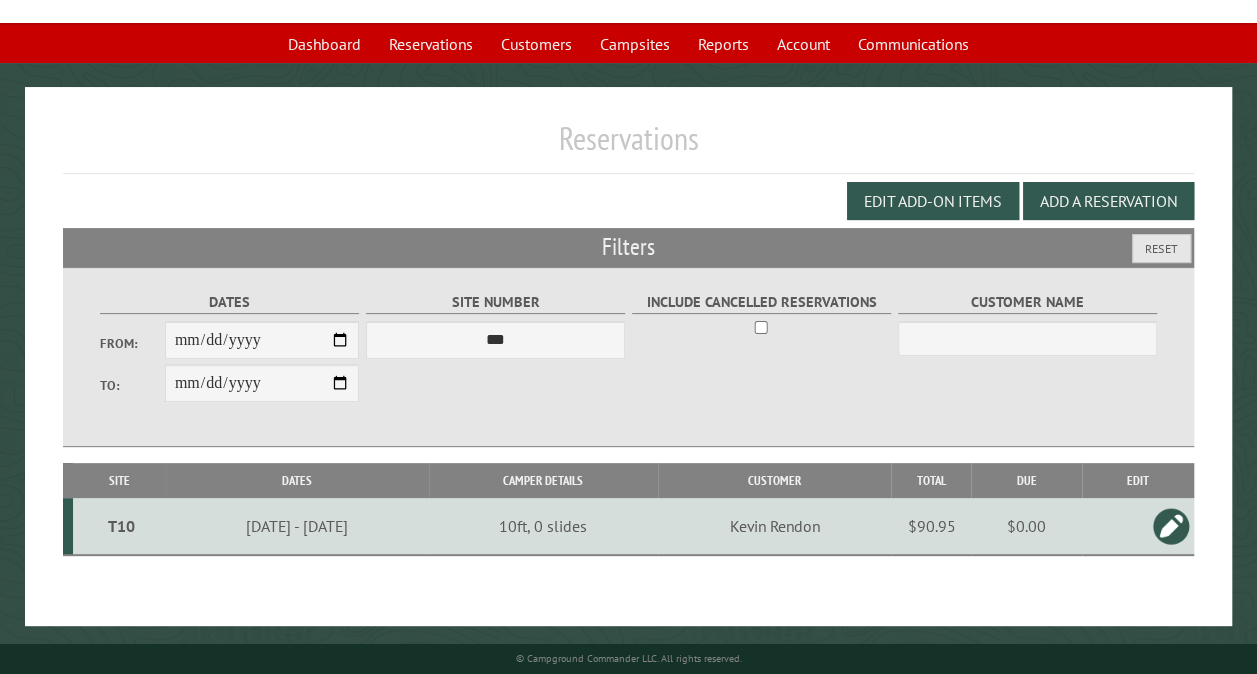 click on "T10" at bounding box center (121, 526) 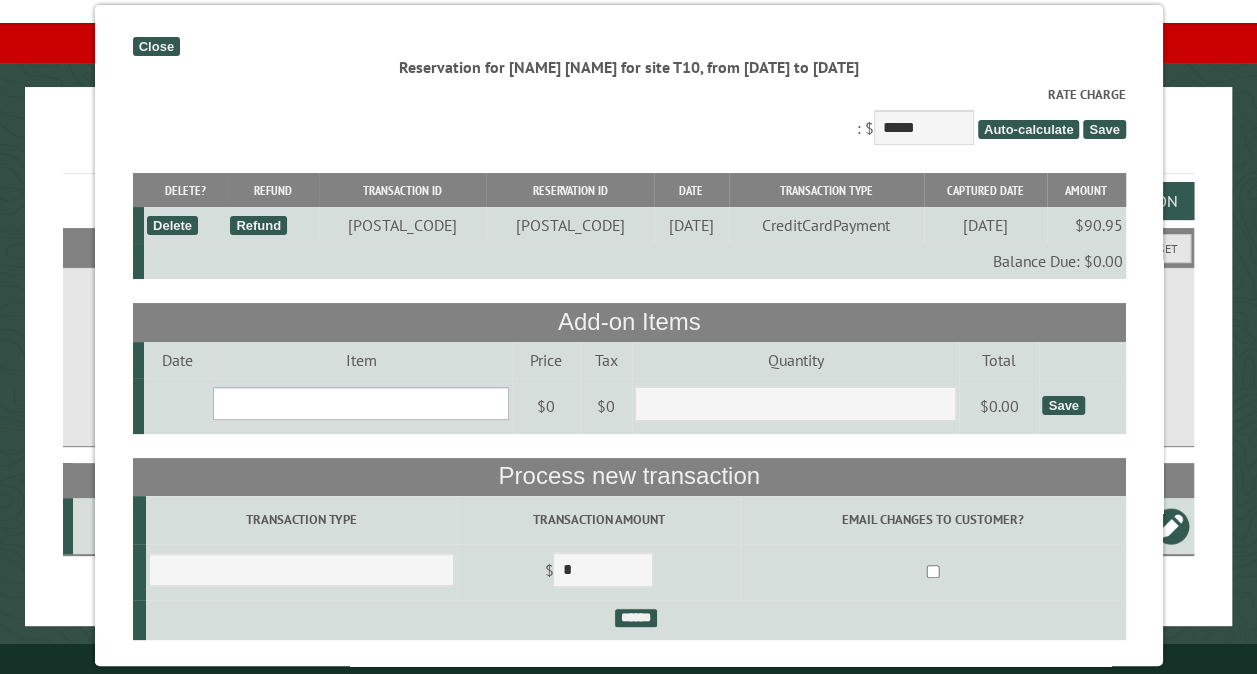 click on "**********" at bounding box center (361, 403) 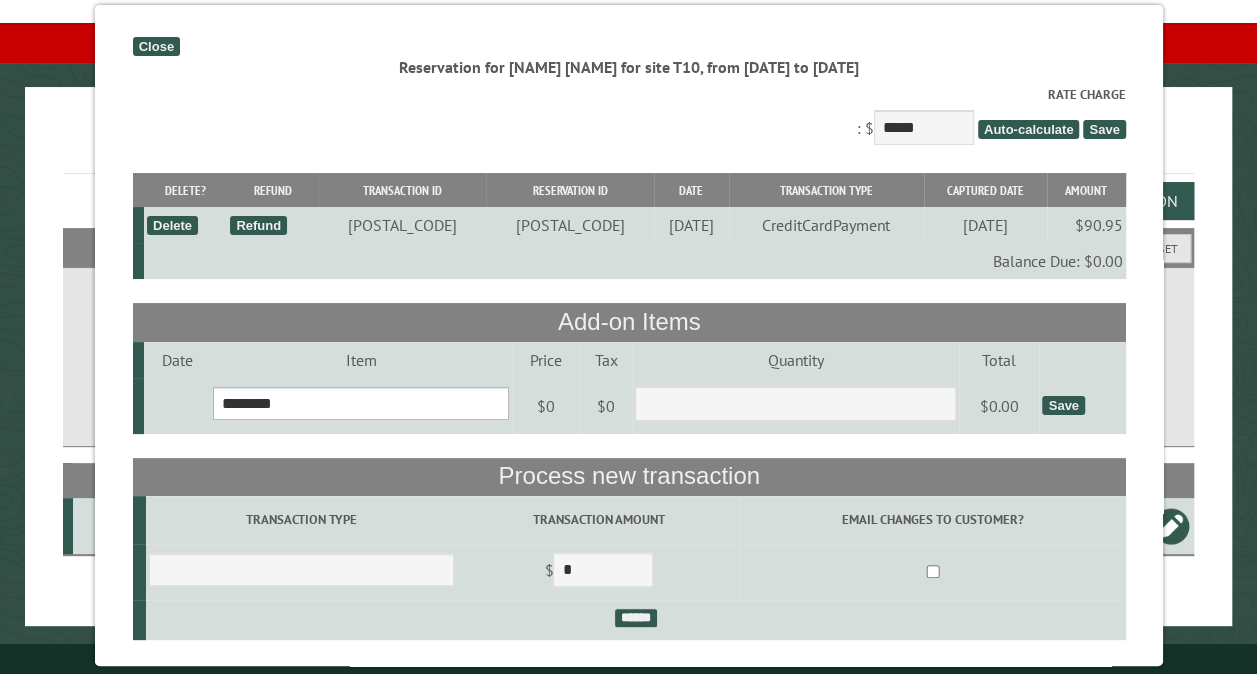 click on "**********" at bounding box center (361, 403) 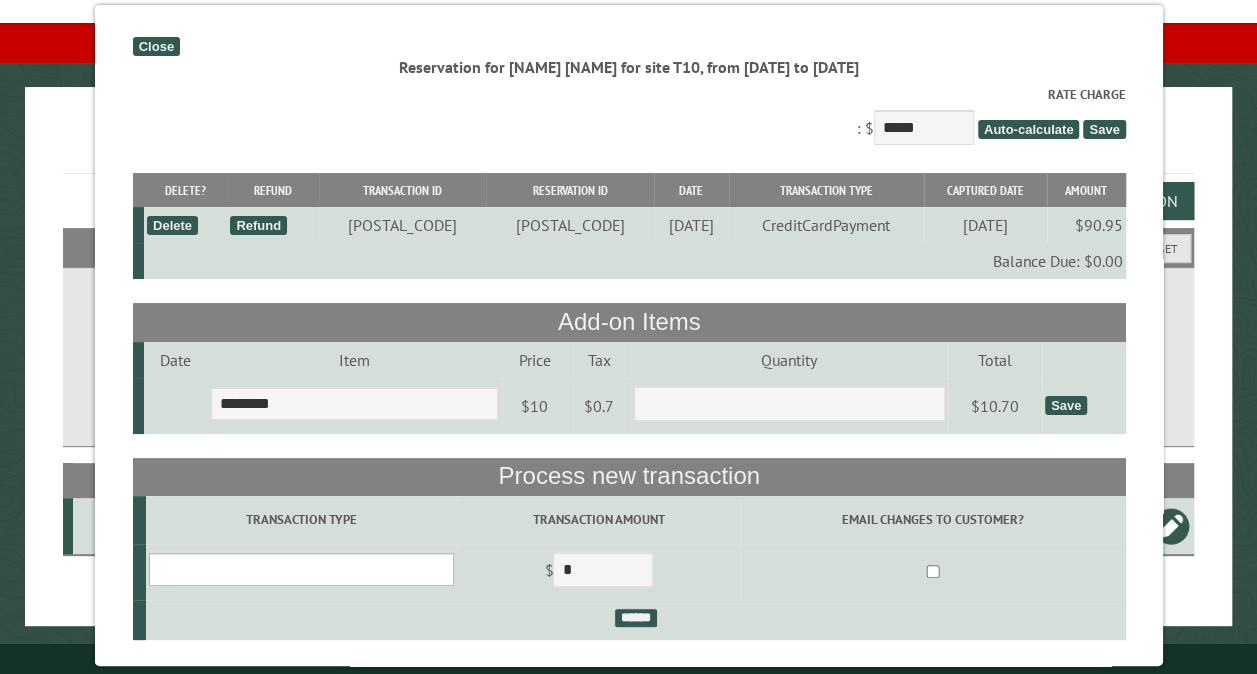 click on "**********" at bounding box center (300, 569) 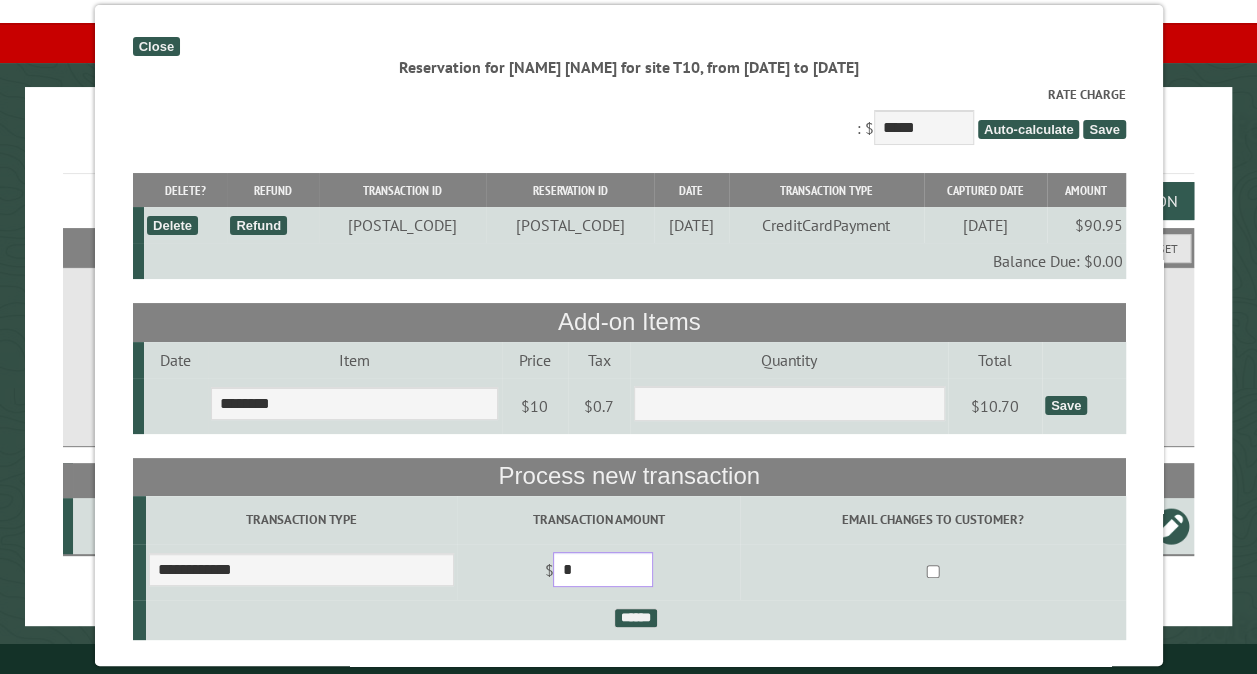 click on "*" at bounding box center [603, 569] 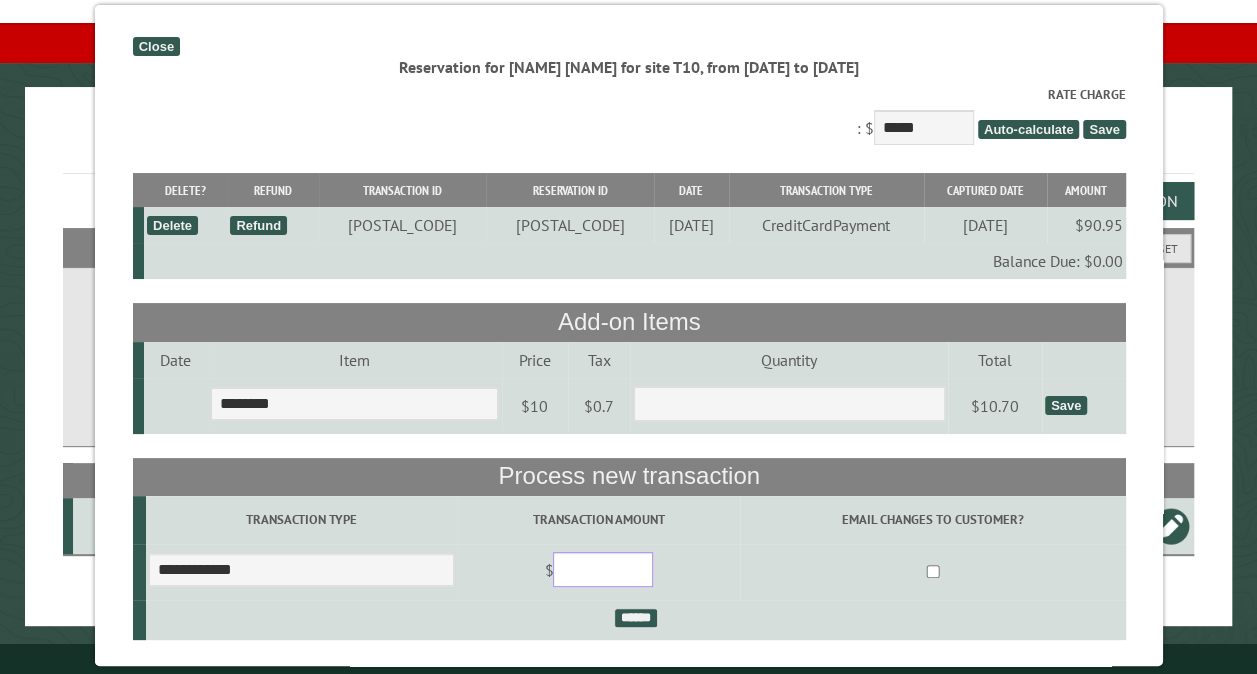 type 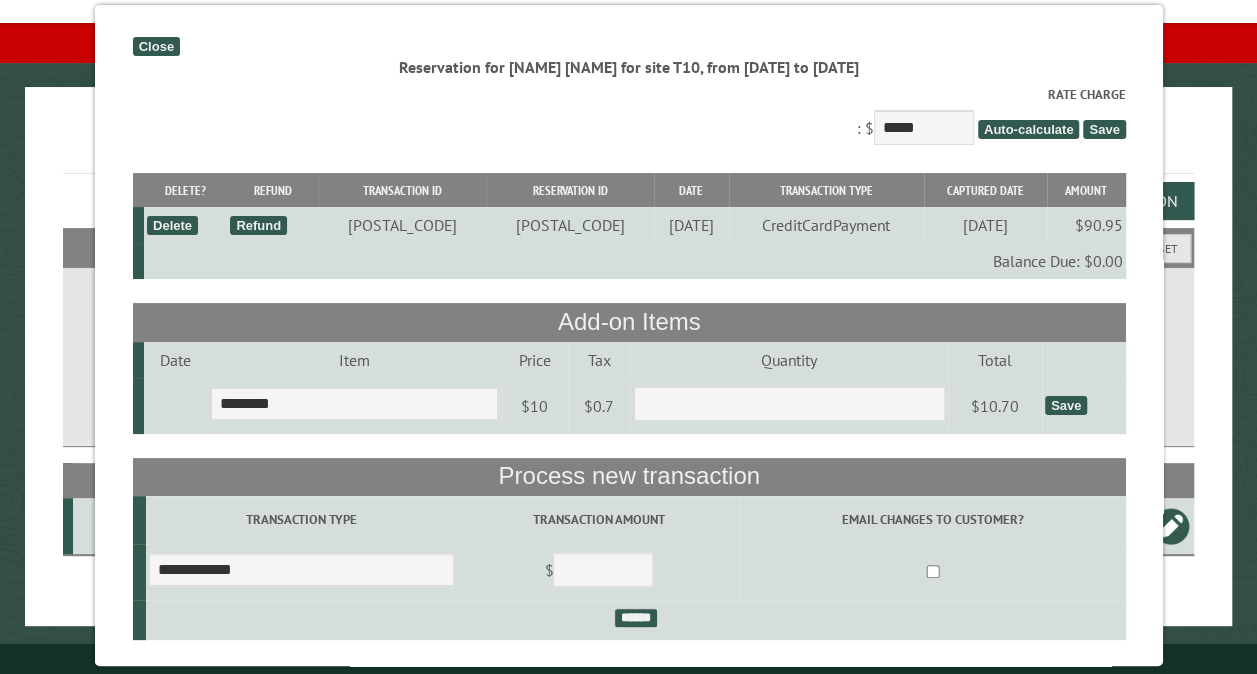 click on "Save" at bounding box center (1065, 405) 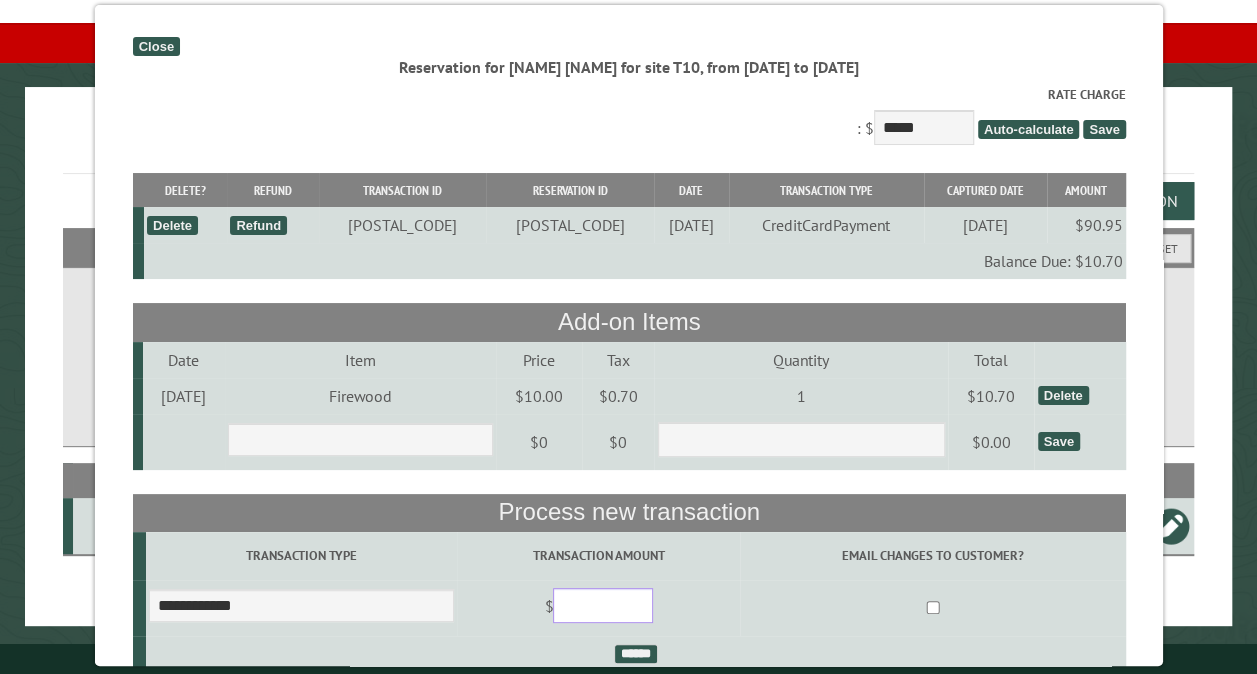 click at bounding box center (603, 605) 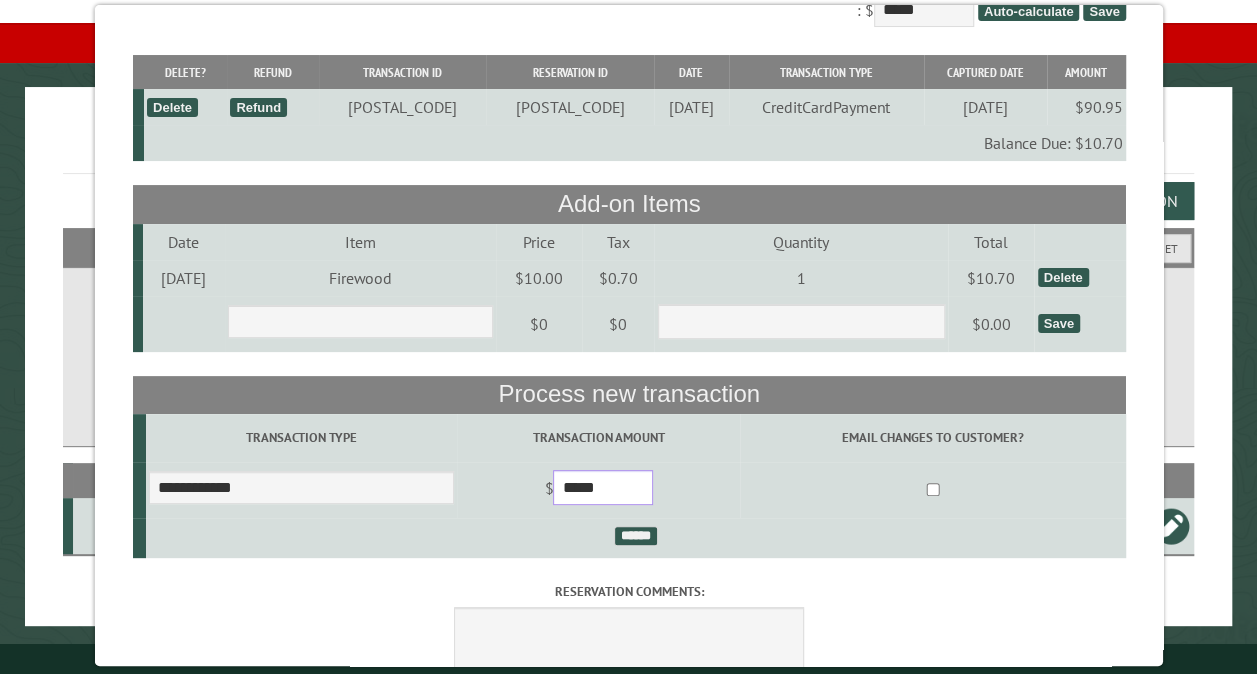 scroll, scrollTop: 120, scrollLeft: 0, axis: vertical 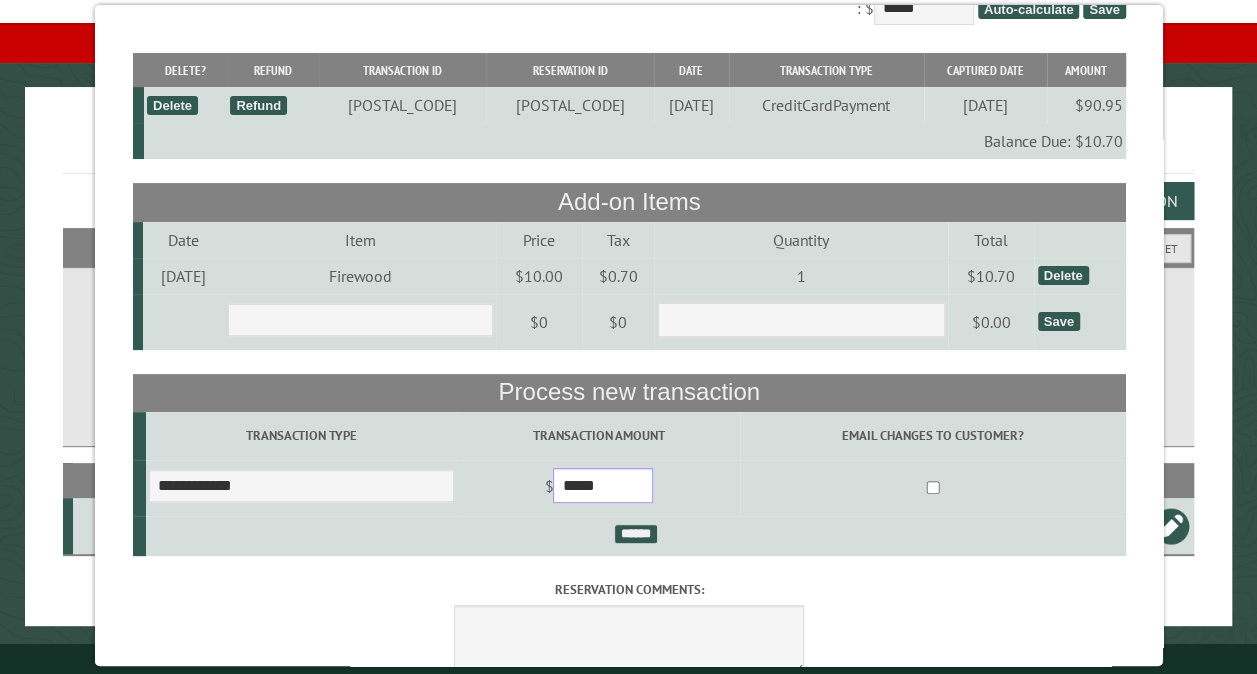 type on "*****" 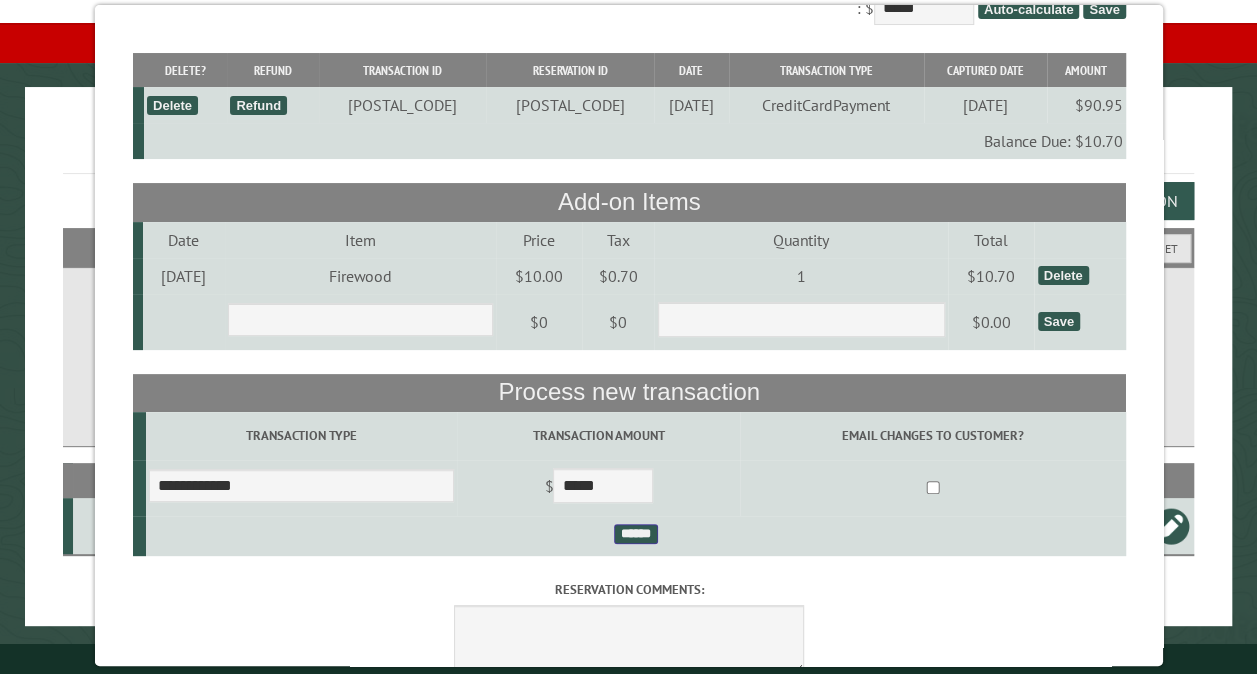 click on "******" at bounding box center [635, 534] 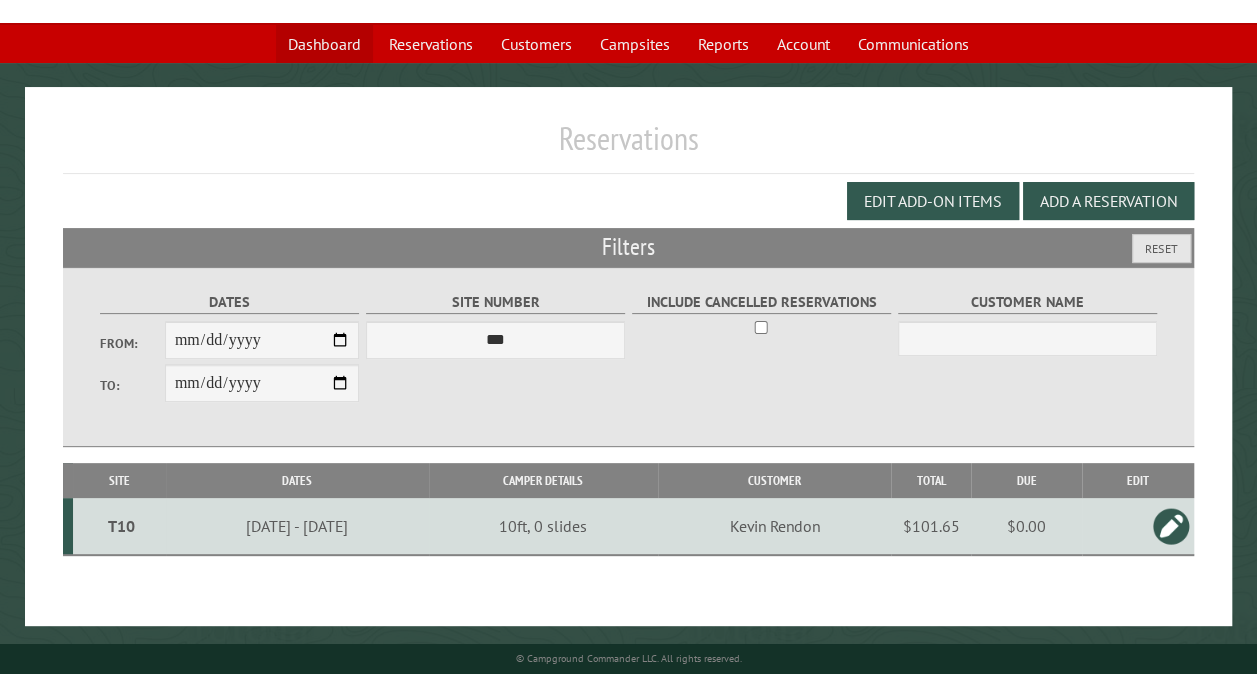click on "Dashboard" at bounding box center (324, 44) 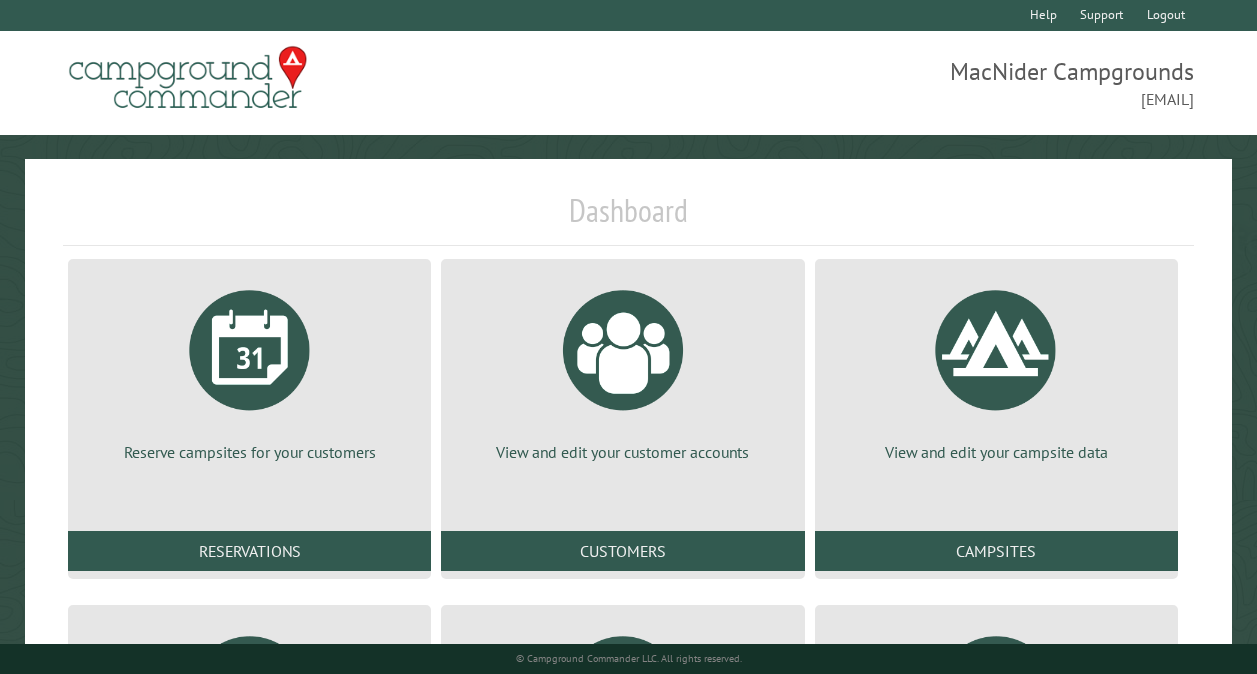 scroll, scrollTop: 0, scrollLeft: 0, axis: both 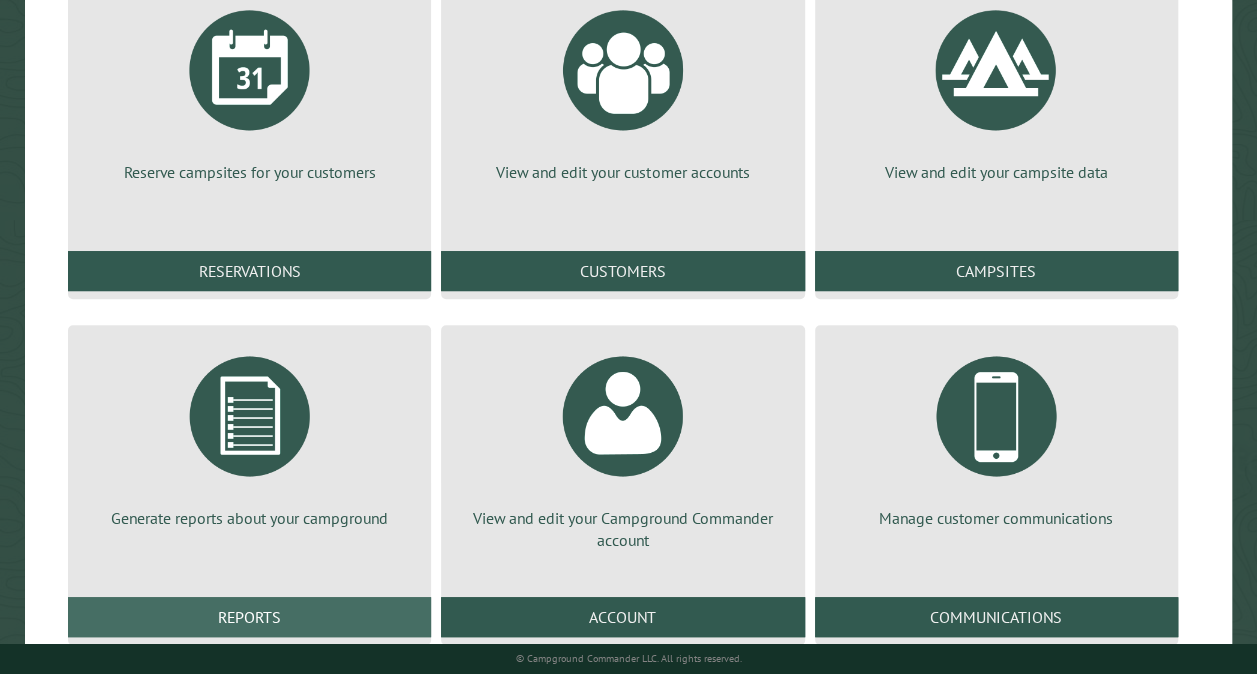 click on "Reports" at bounding box center (249, 617) 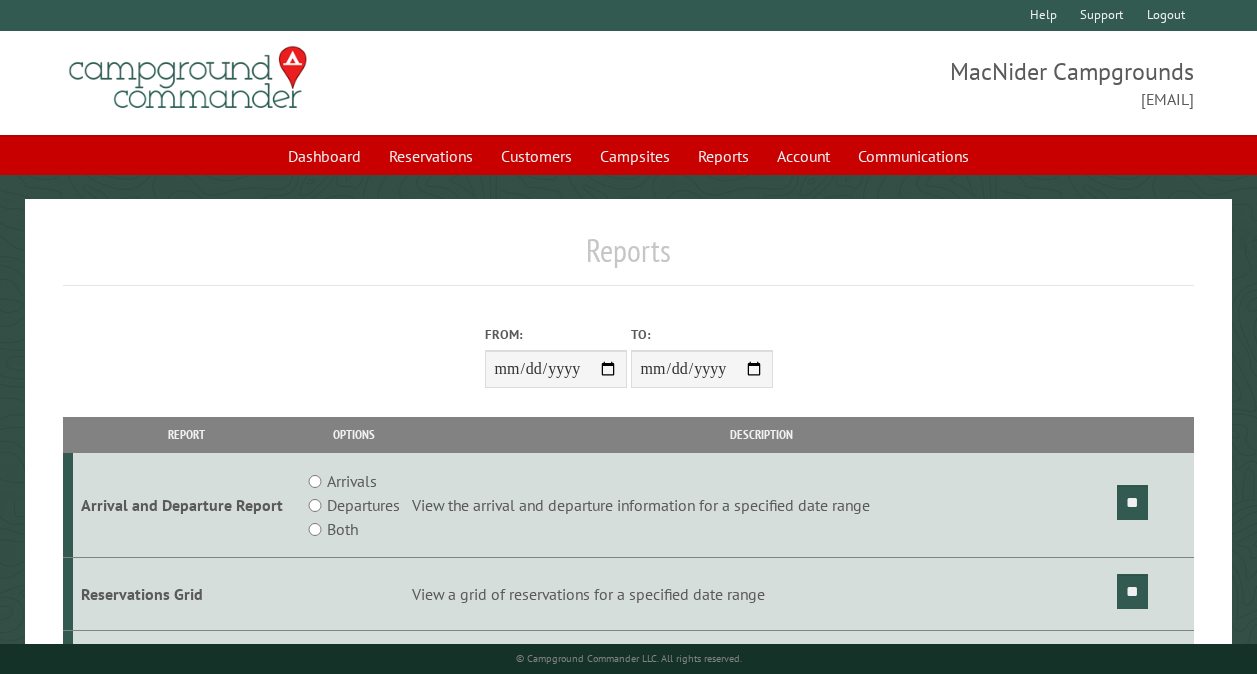 scroll, scrollTop: 0, scrollLeft: 0, axis: both 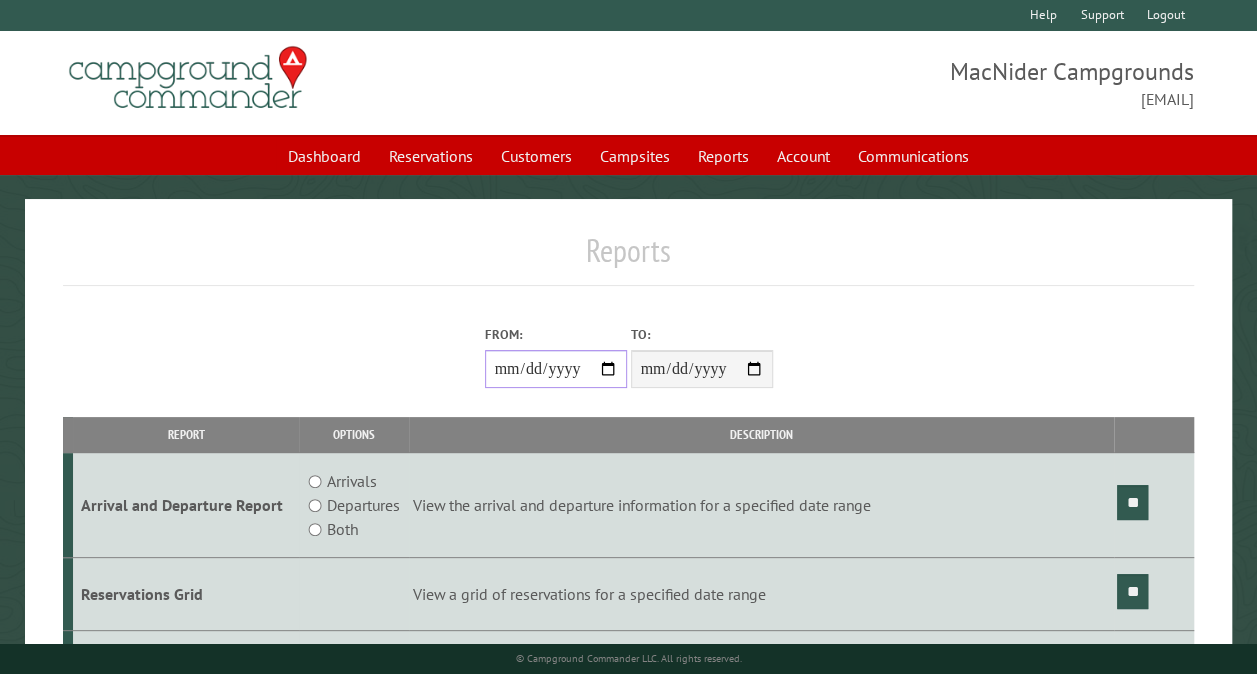 click on "From:" at bounding box center [556, 369] 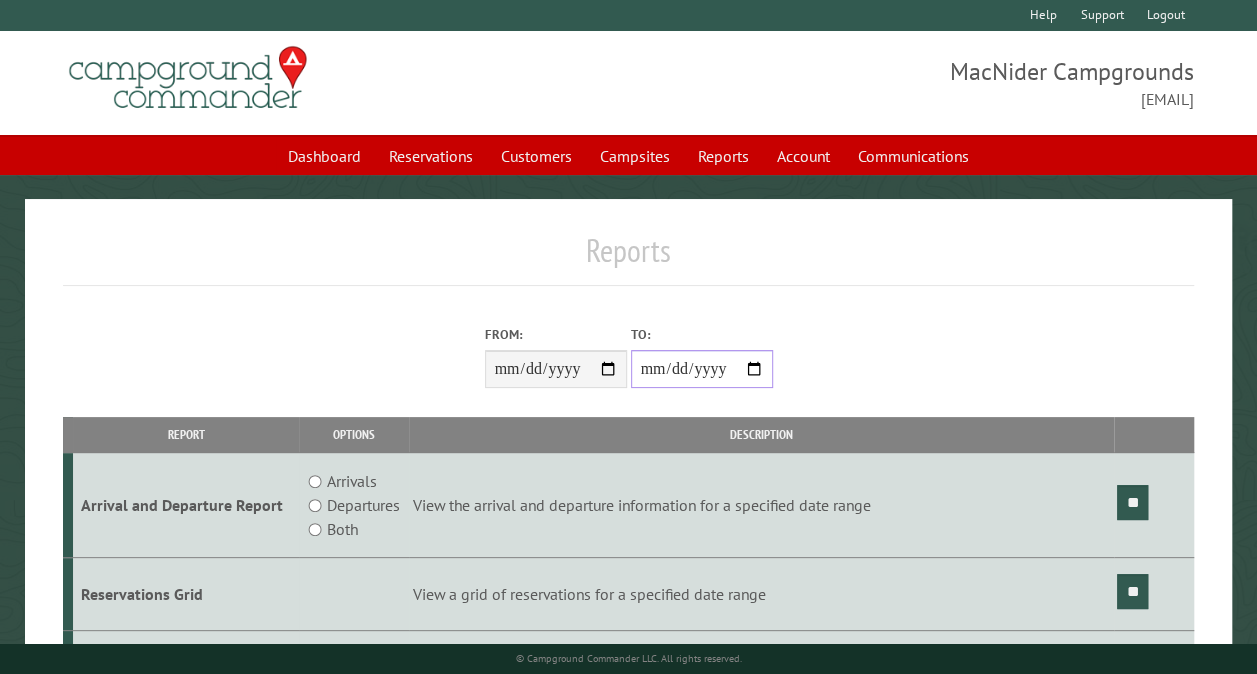 click on "**********" at bounding box center [702, 369] 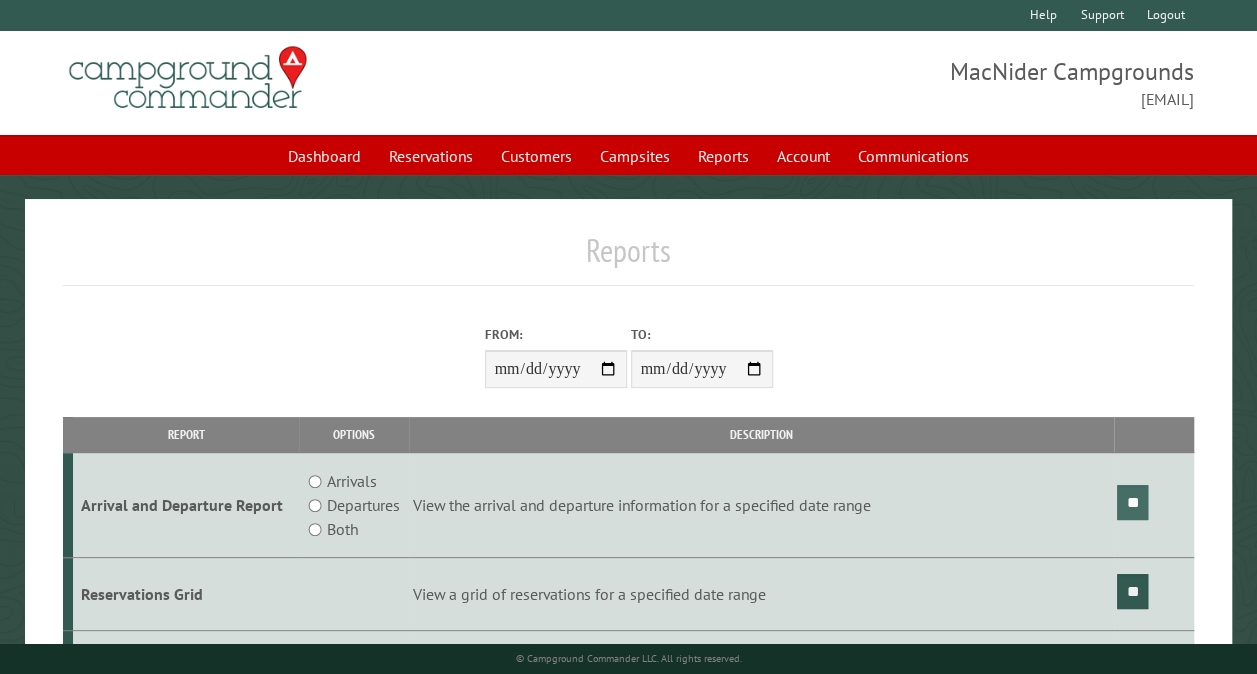 click on "**" at bounding box center [1132, 502] 